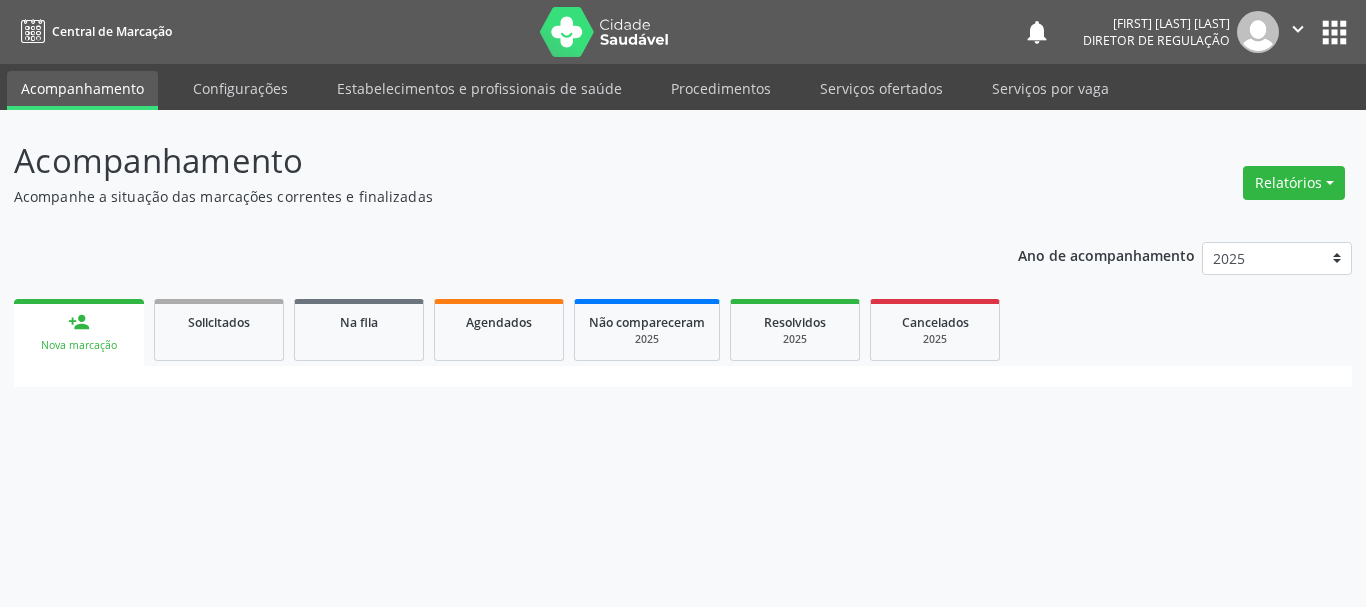 click on "Serviços ofertados" at bounding box center [881, 88] 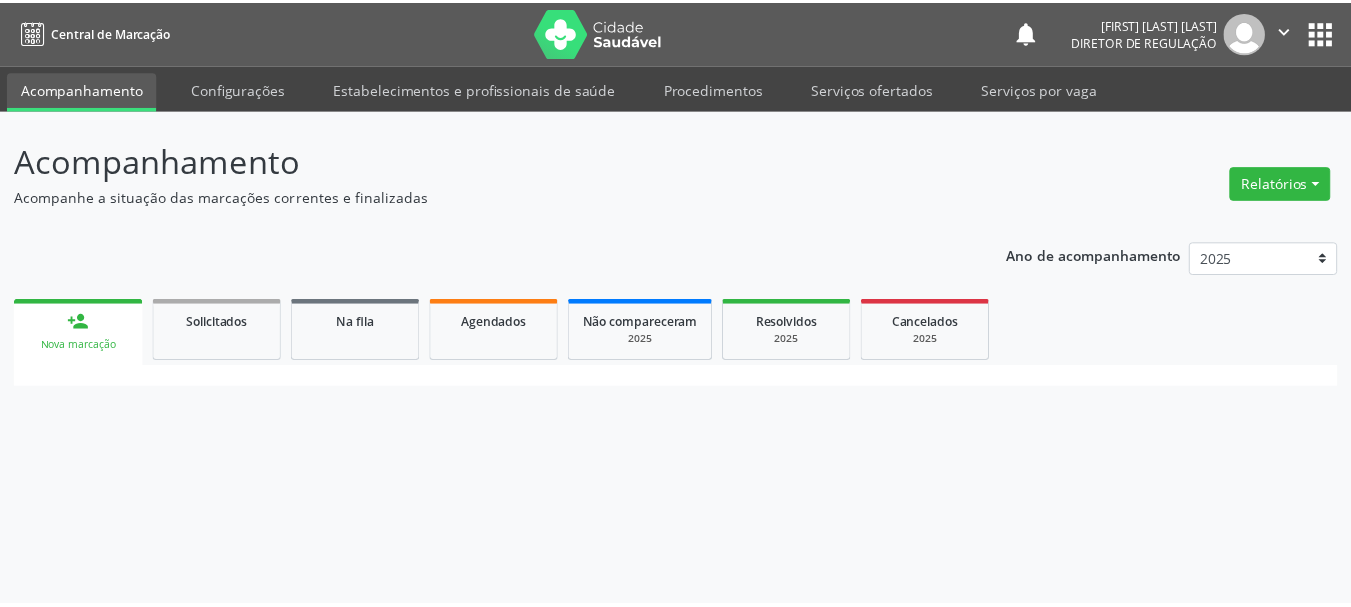 scroll, scrollTop: 0, scrollLeft: 0, axis: both 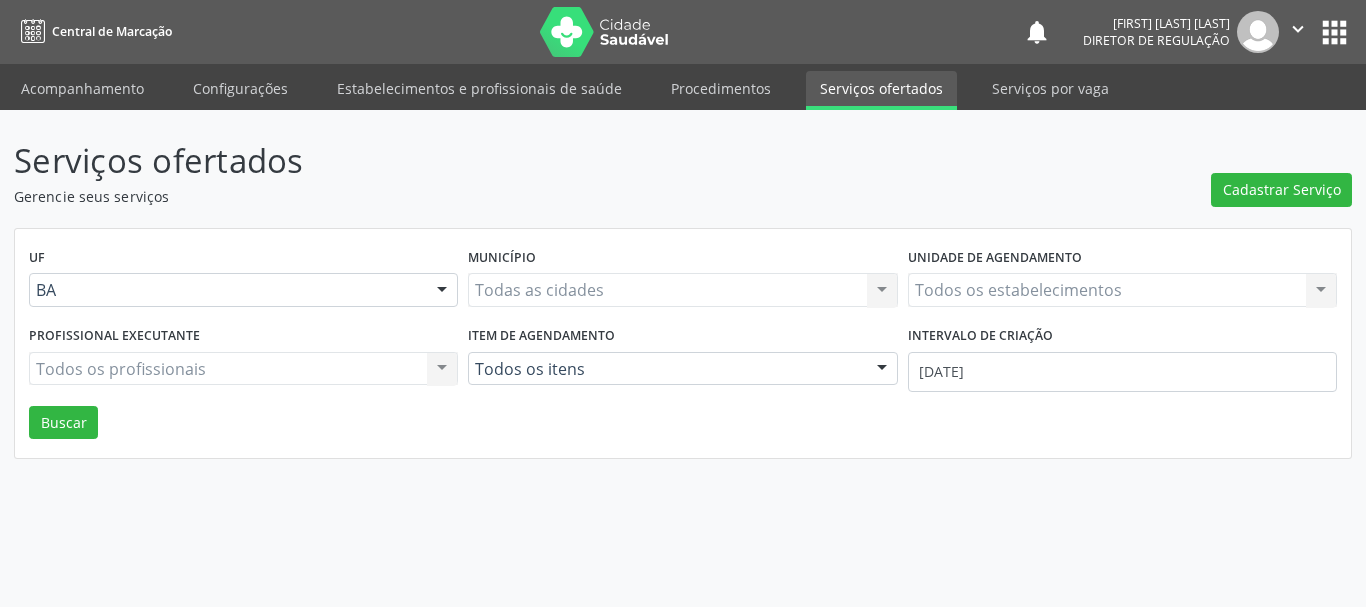 click on "Todos os estabelecimentos         Todos os estabelecimentos
Nenhum resultado encontrado para: "   "
Não há nenhuma opção para ser exibida." at bounding box center [1122, 290] 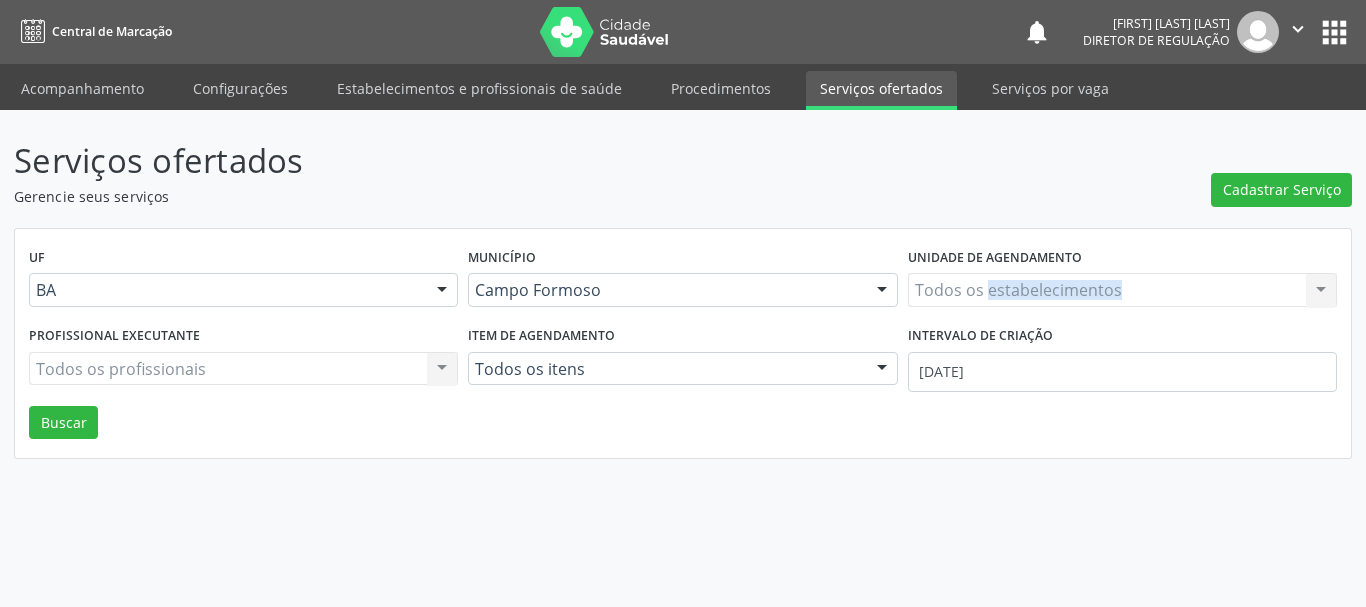 click on "Todos os estabelecimentos         Todos os estabelecimentos
Nenhum resultado encontrado para: "   "
Não há nenhuma opção para ser exibida." at bounding box center [1122, 290] 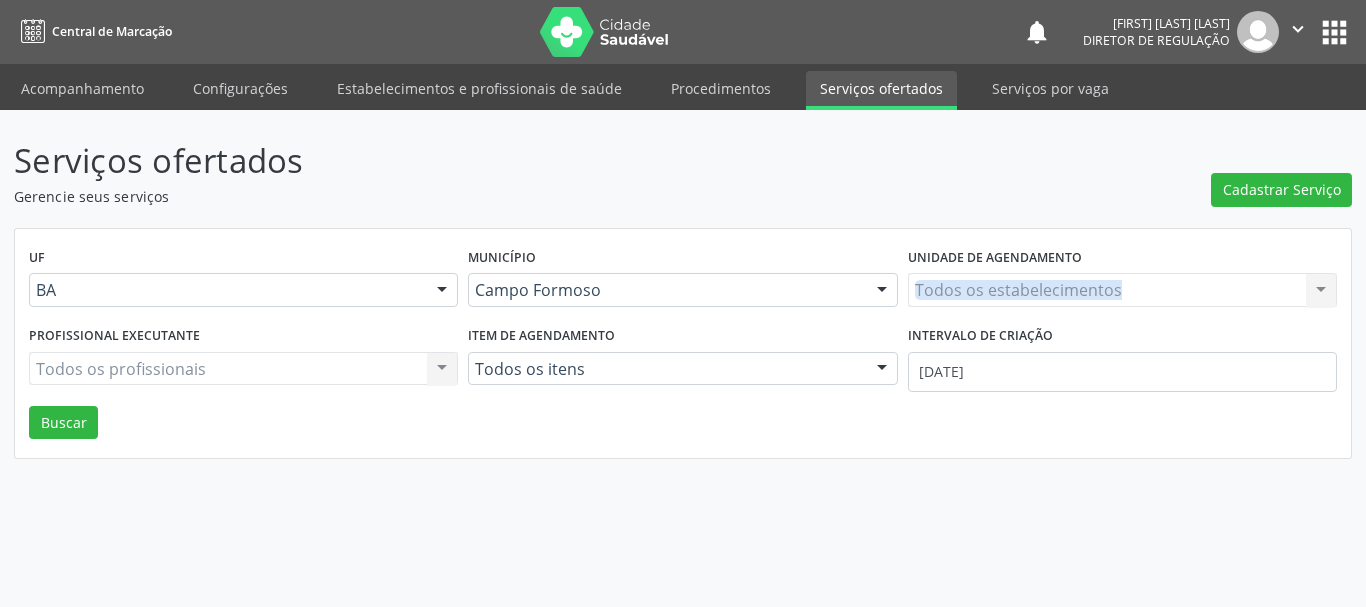 click on "Todos os estabelecimentos         Todos os estabelecimentos
Nenhum resultado encontrado para: "   "
Não há nenhuma opção para ser exibida." at bounding box center (1122, 290) 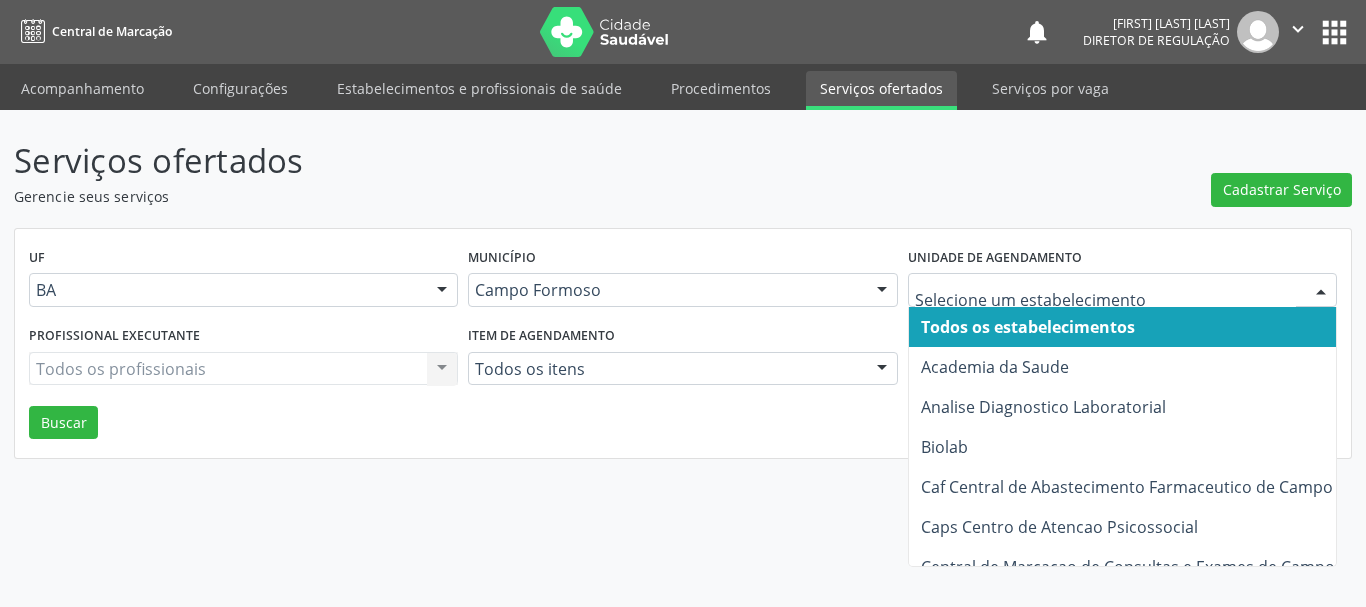 type on "p" 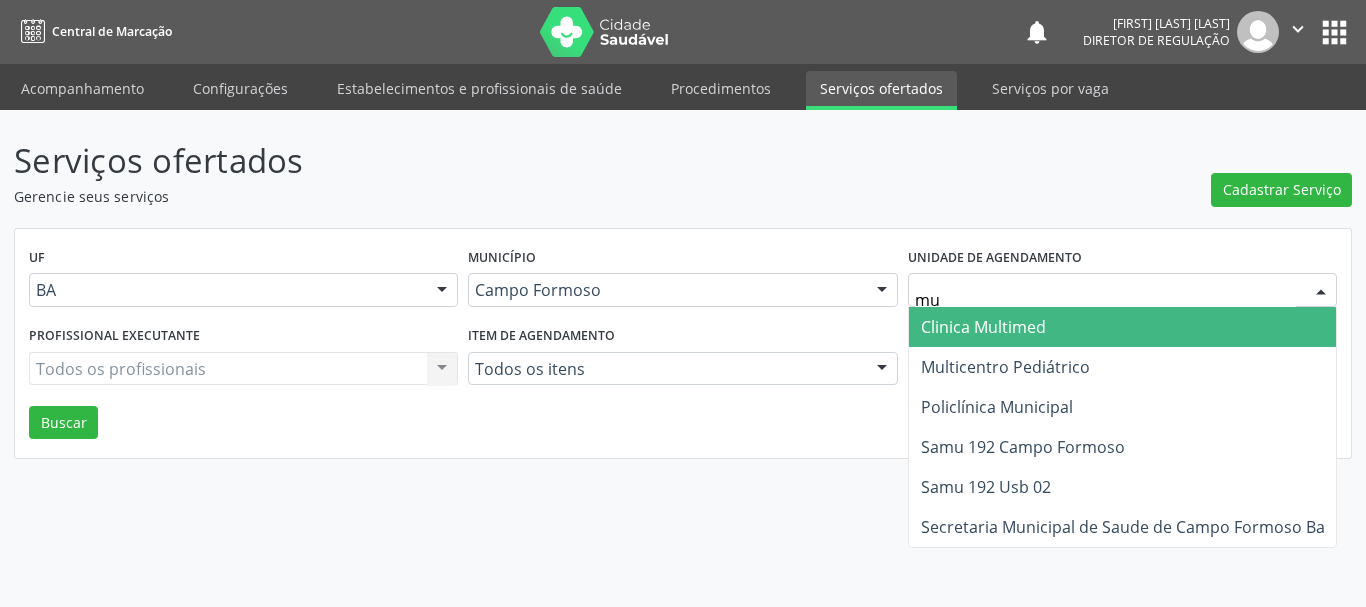 type on "mul" 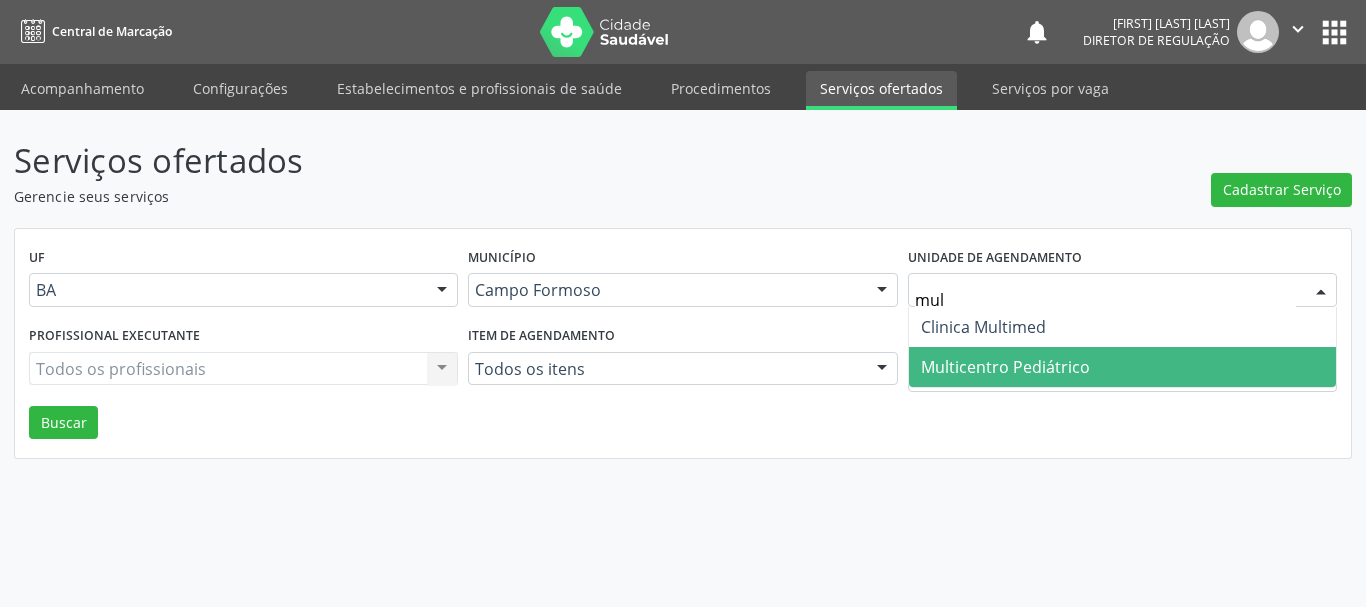 click on "Multicentro Pediátrico" at bounding box center [1005, 367] 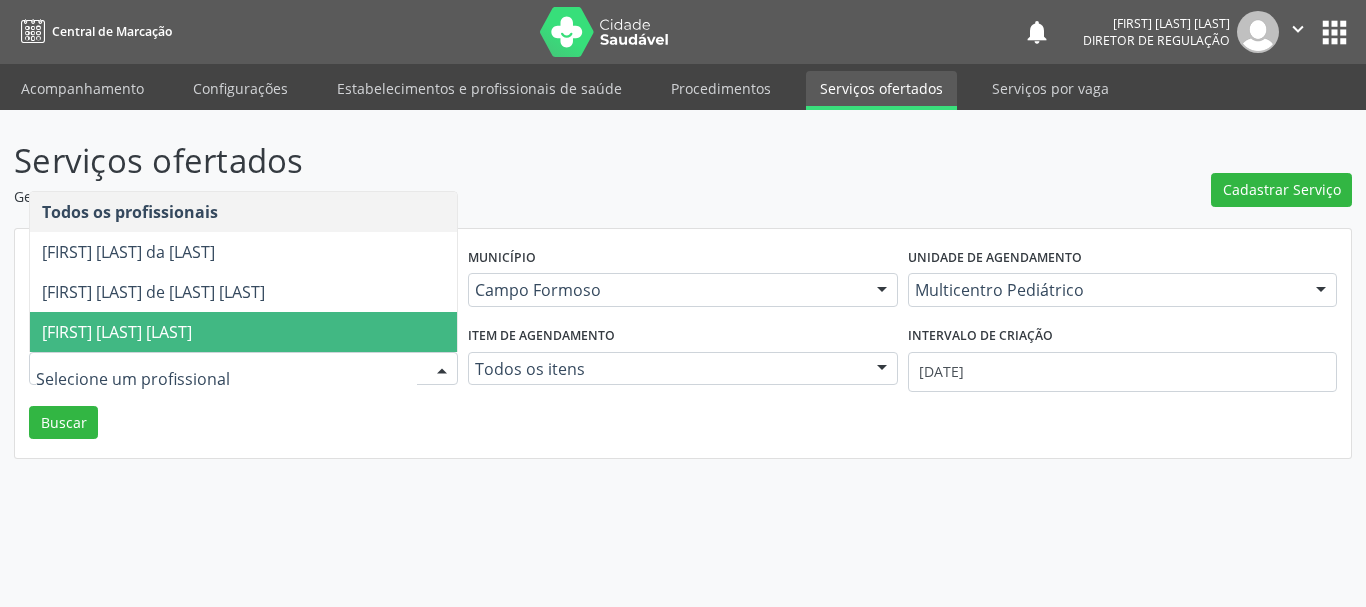 drag, startPoint x: 243, startPoint y: 332, endPoint x: 327, endPoint y: 349, distance: 85.70297 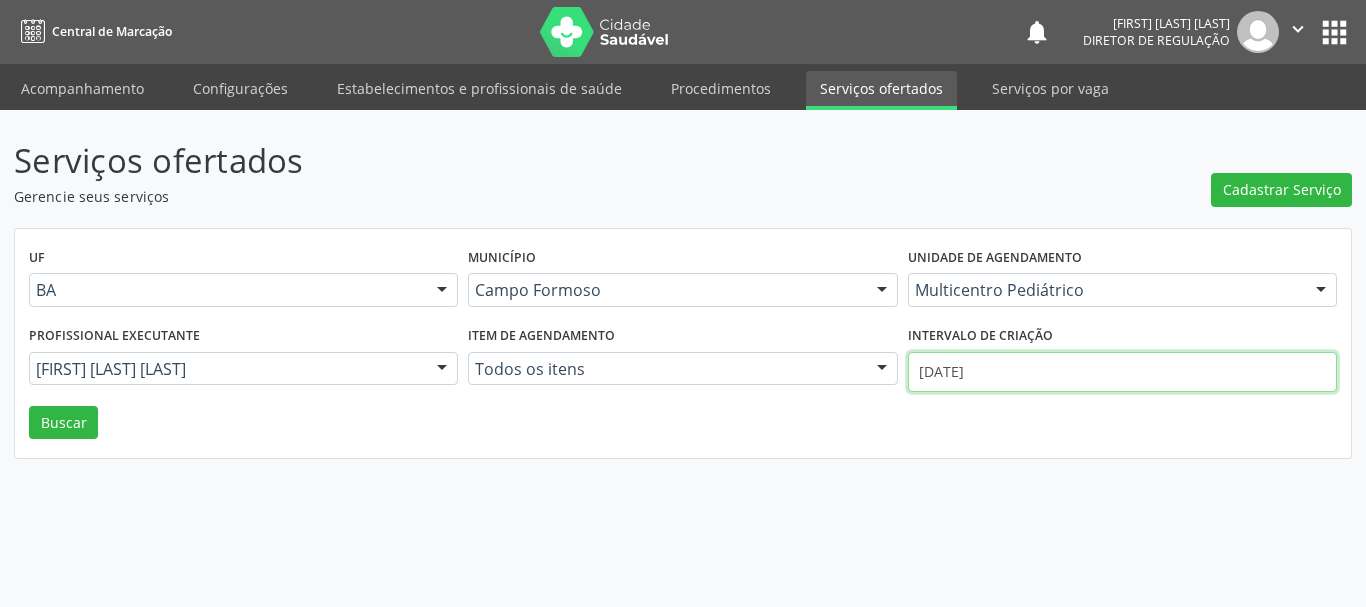 click on "01/08/2025" at bounding box center [1122, 372] 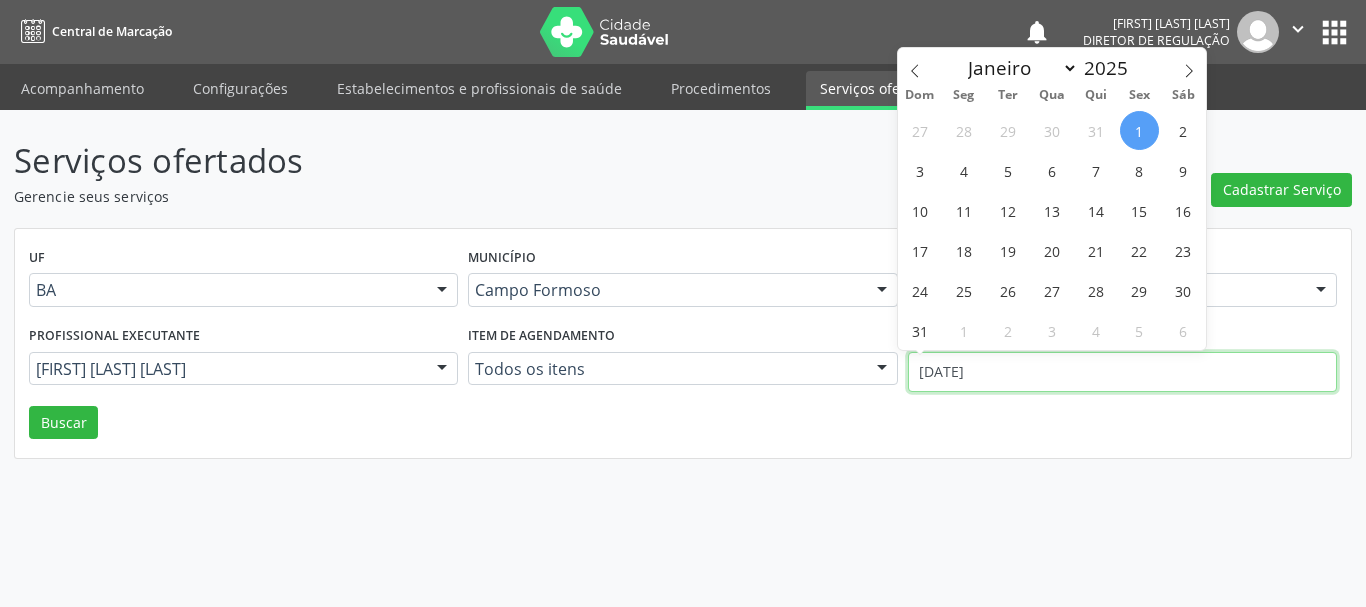 type 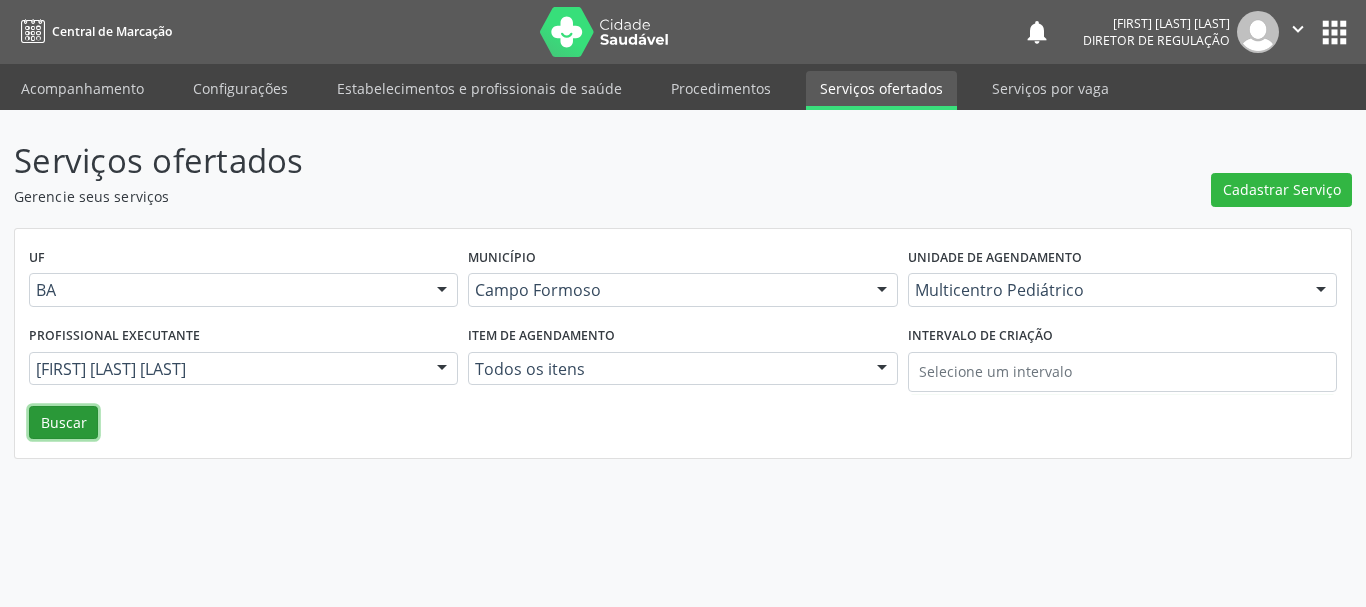 drag, startPoint x: 31, startPoint y: 424, endPoint x: 539, endPoint y: 511, distance: 515.39594 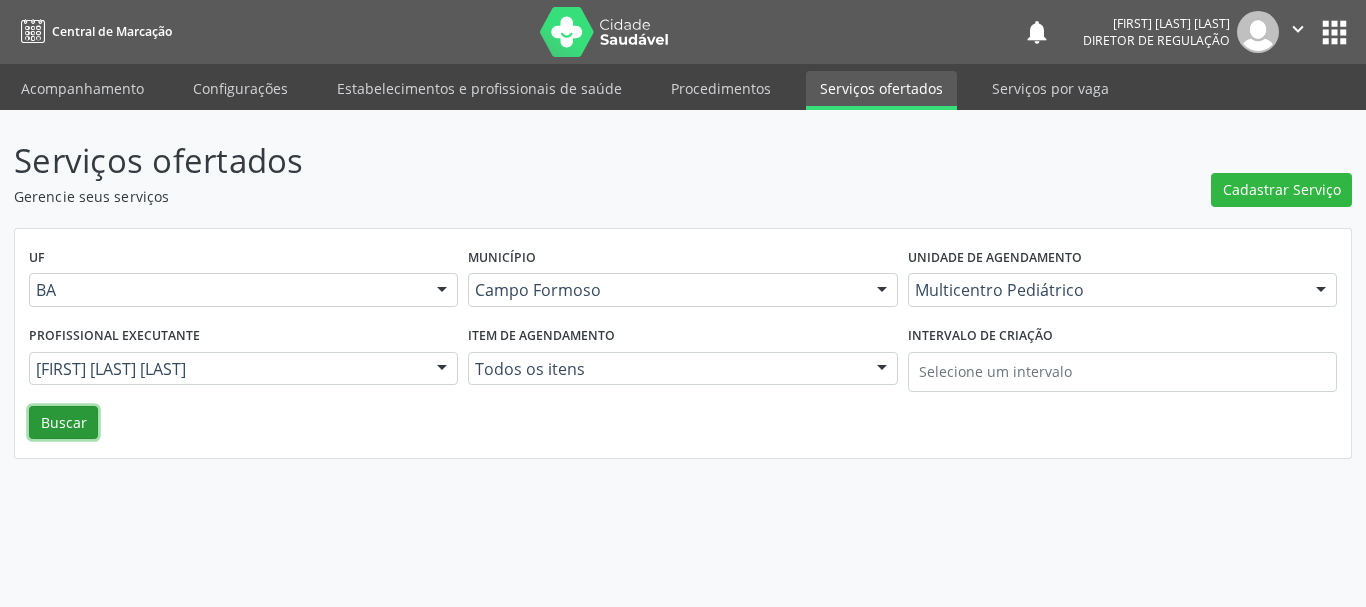 click on "Buscar" at bounding box center [63, 423] 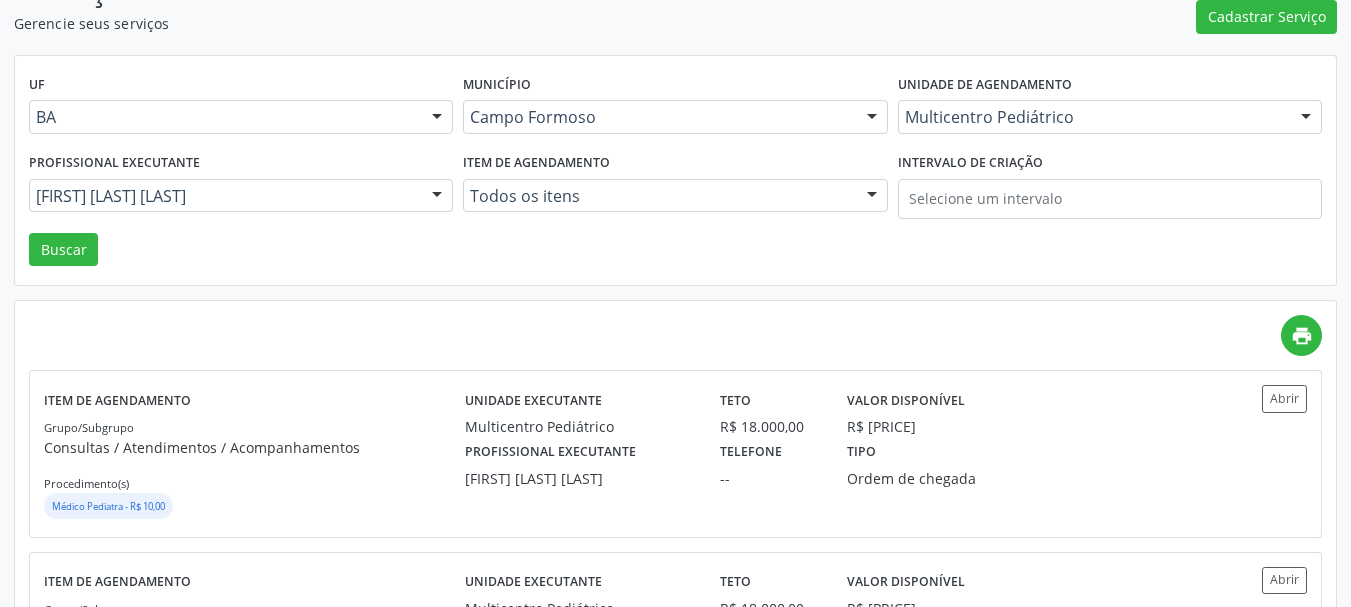 scroll, scrollTop: 200, scrollLeft: 0, axis: vertical 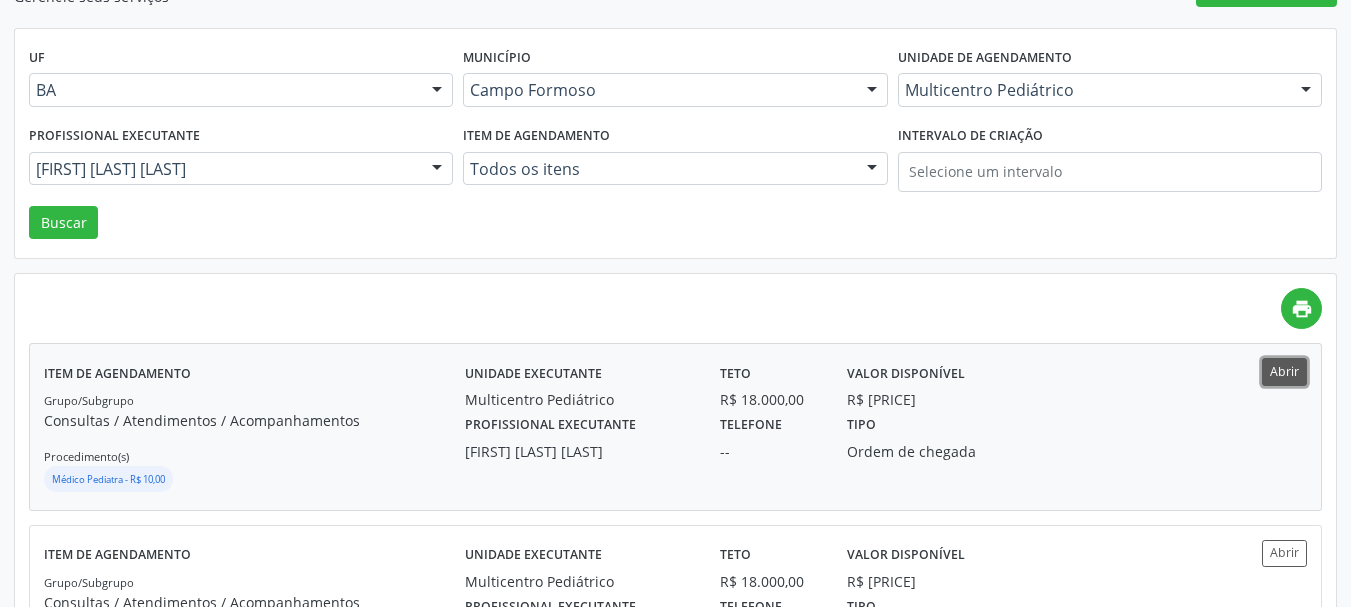click on "Abrir" at bounding box center (1284, 371) 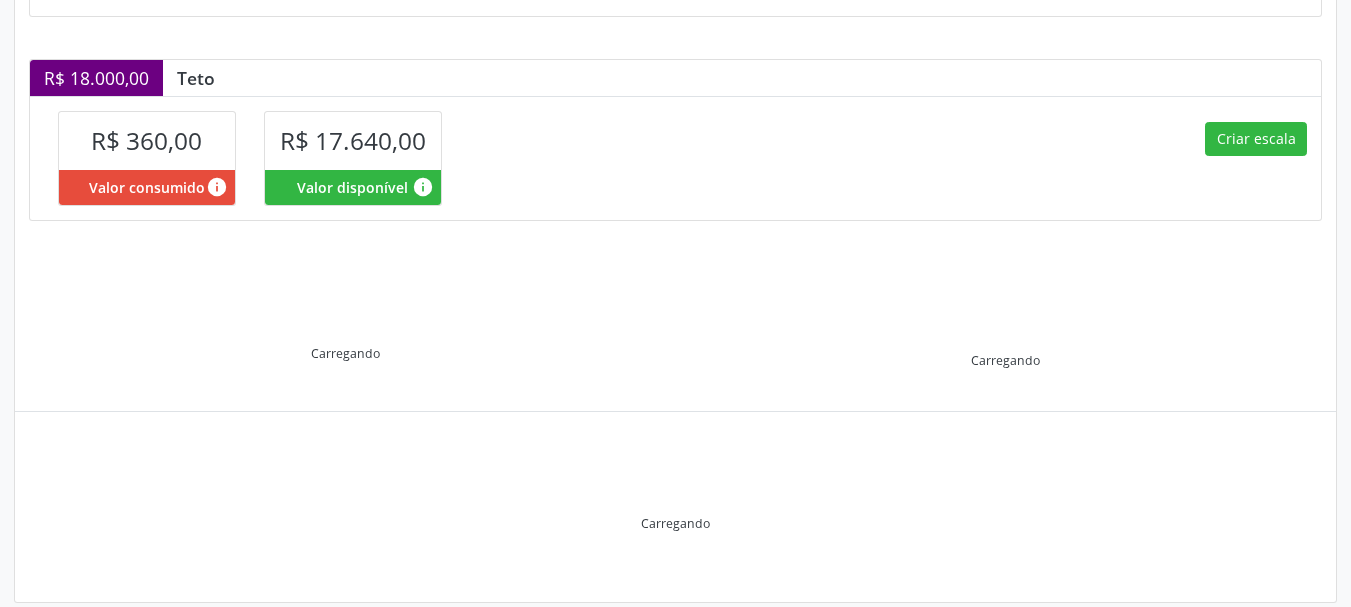 scroll, scrollTop: 459, scrollLeft: 0, axis: vertical 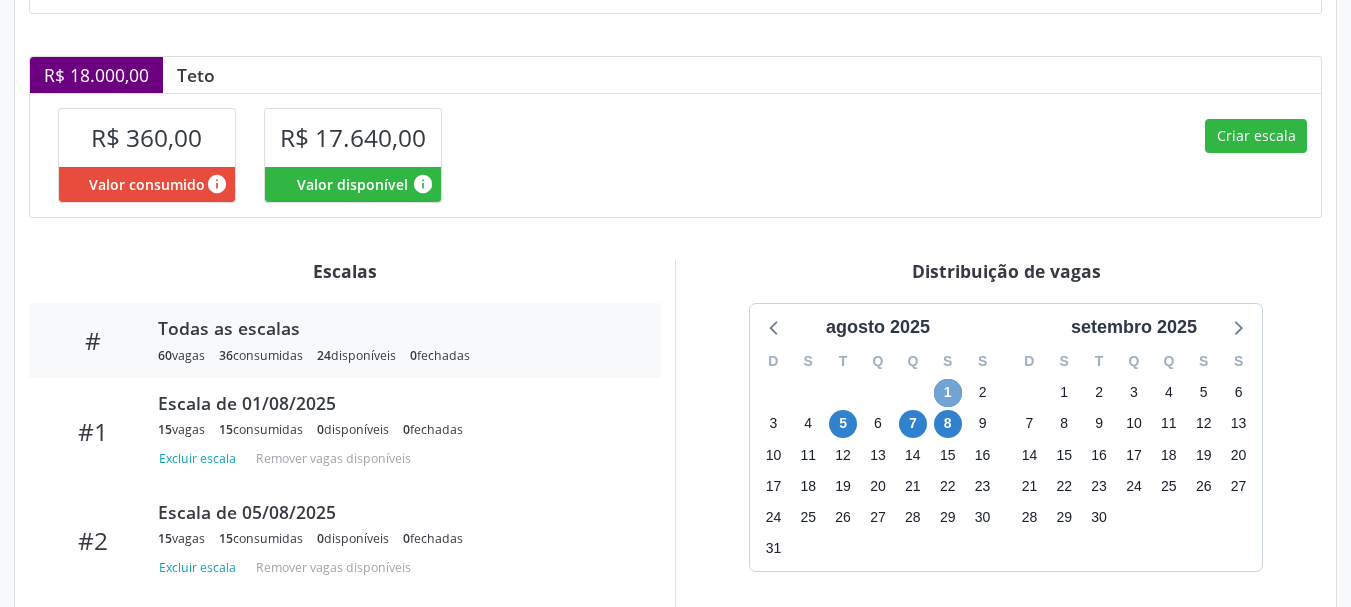 click on "1" at bounding box center (948, 393) 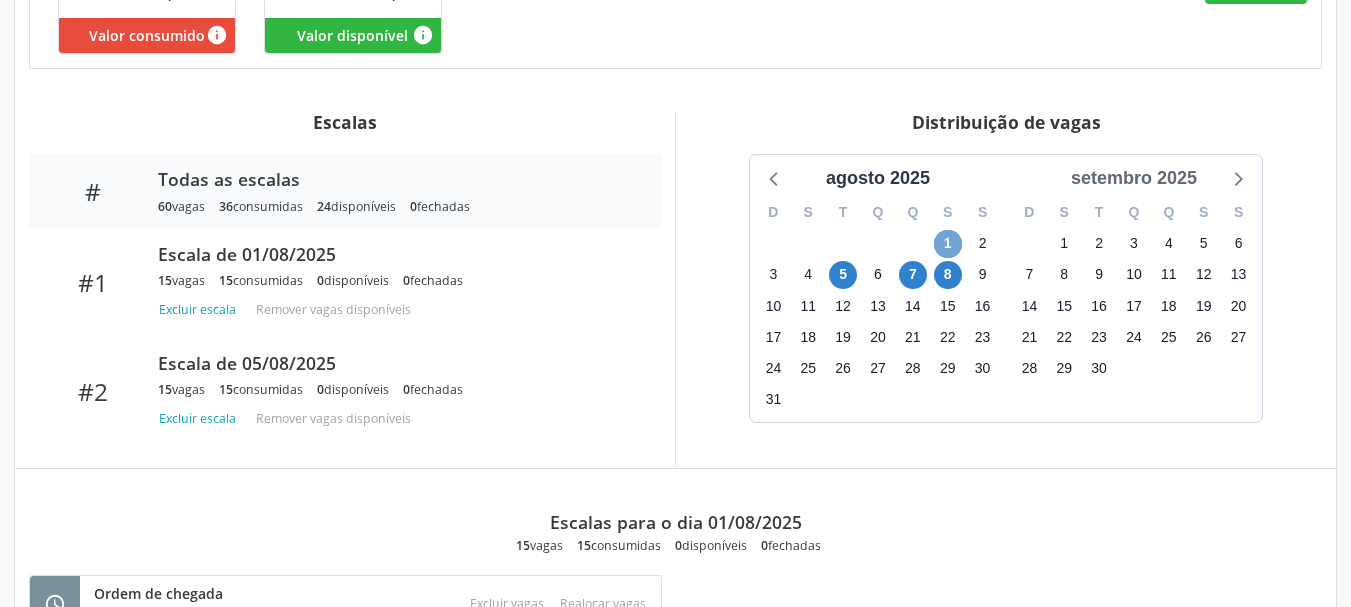 scroll, scrollTop: 375, scrollLeft: 0, axis: vertical 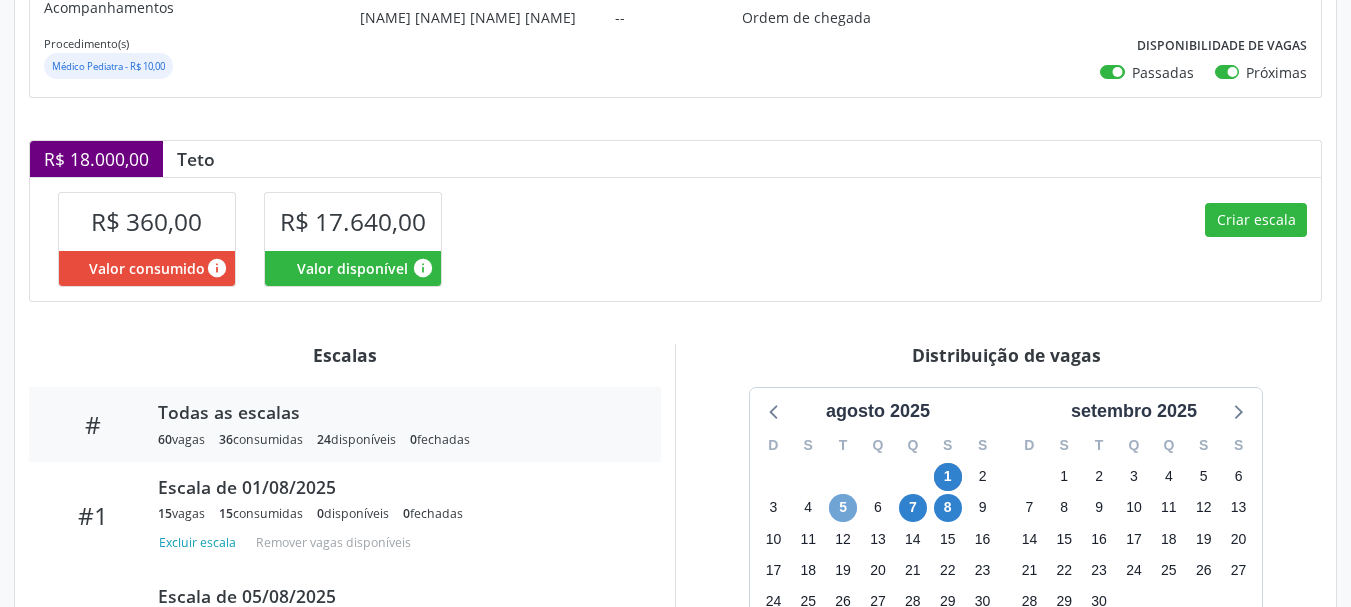 click on "5" at bounding box center [843, 508] 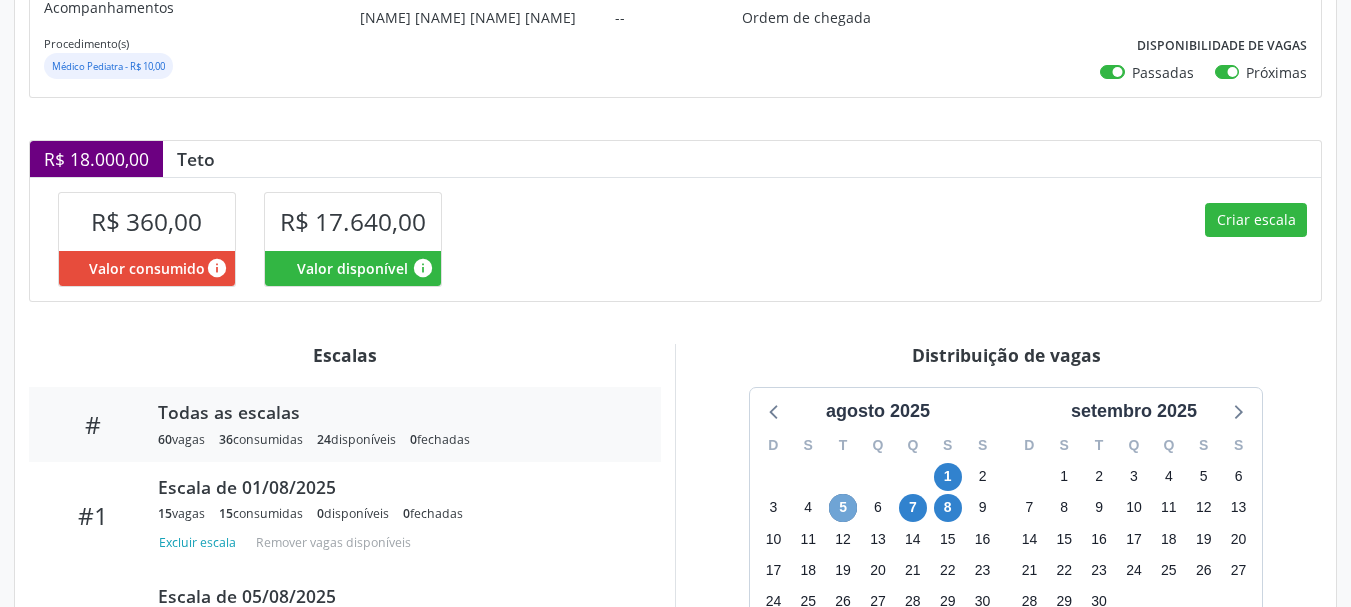 click on "5" at bounding box center [843, 508] 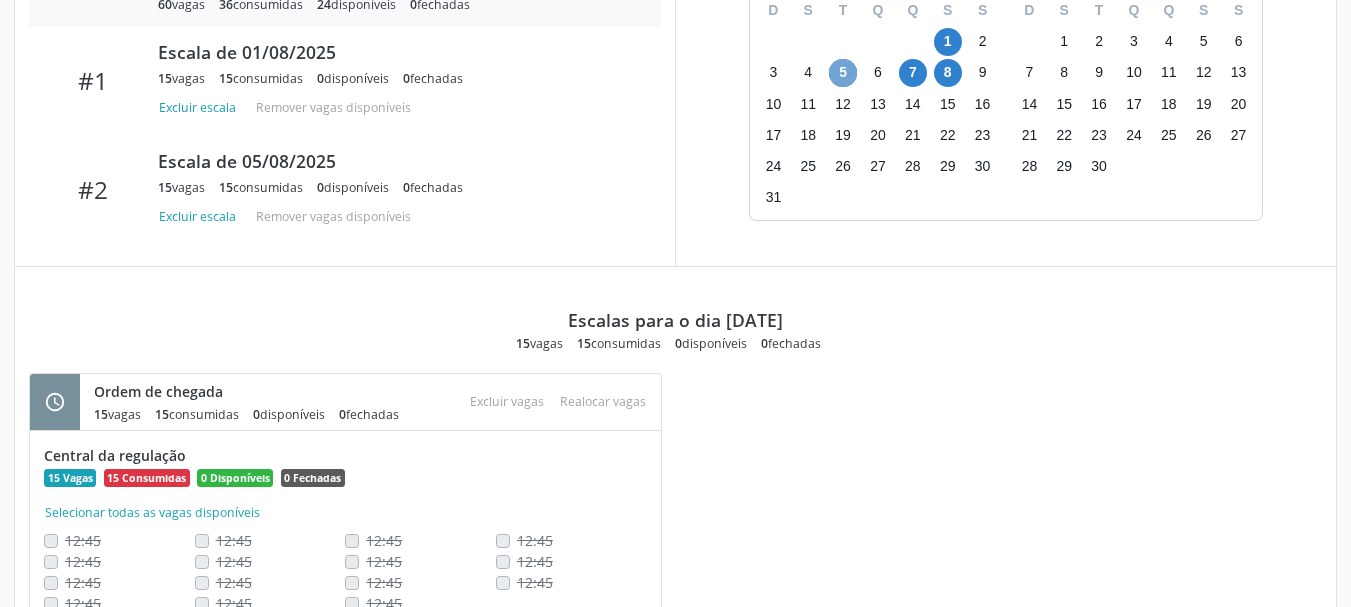 scroll, scrollTop: 675, scrollLeft: 0, axis: vertical 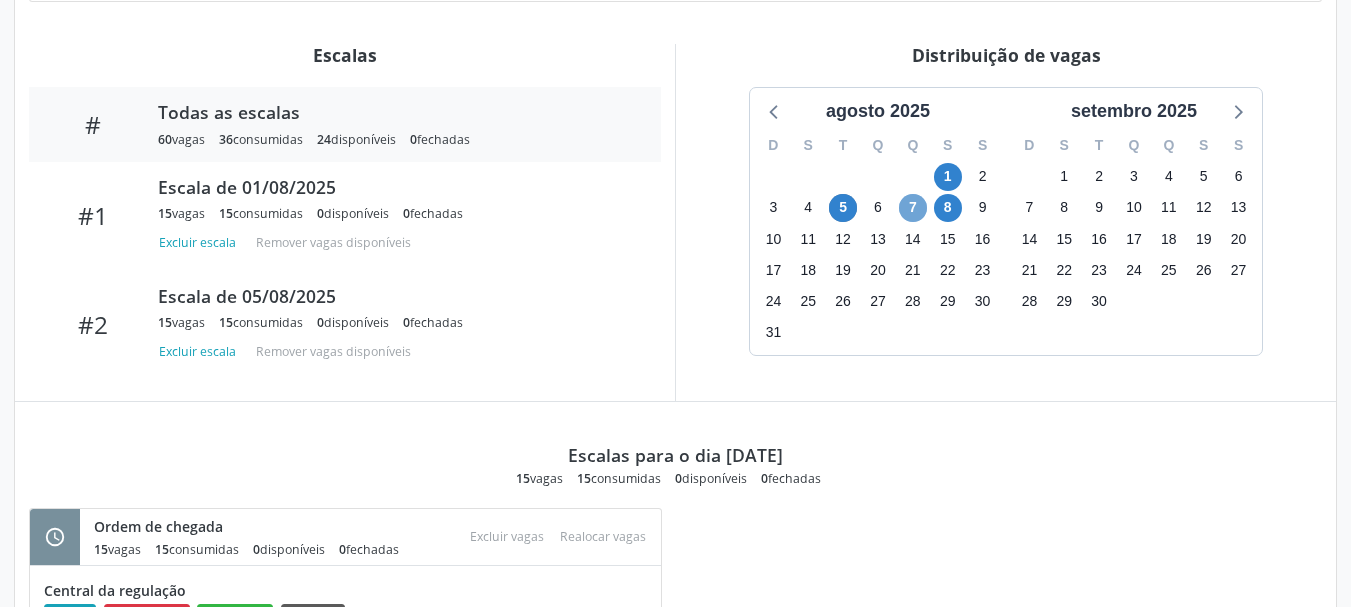 click on "7" at bounding box center [913, 208] 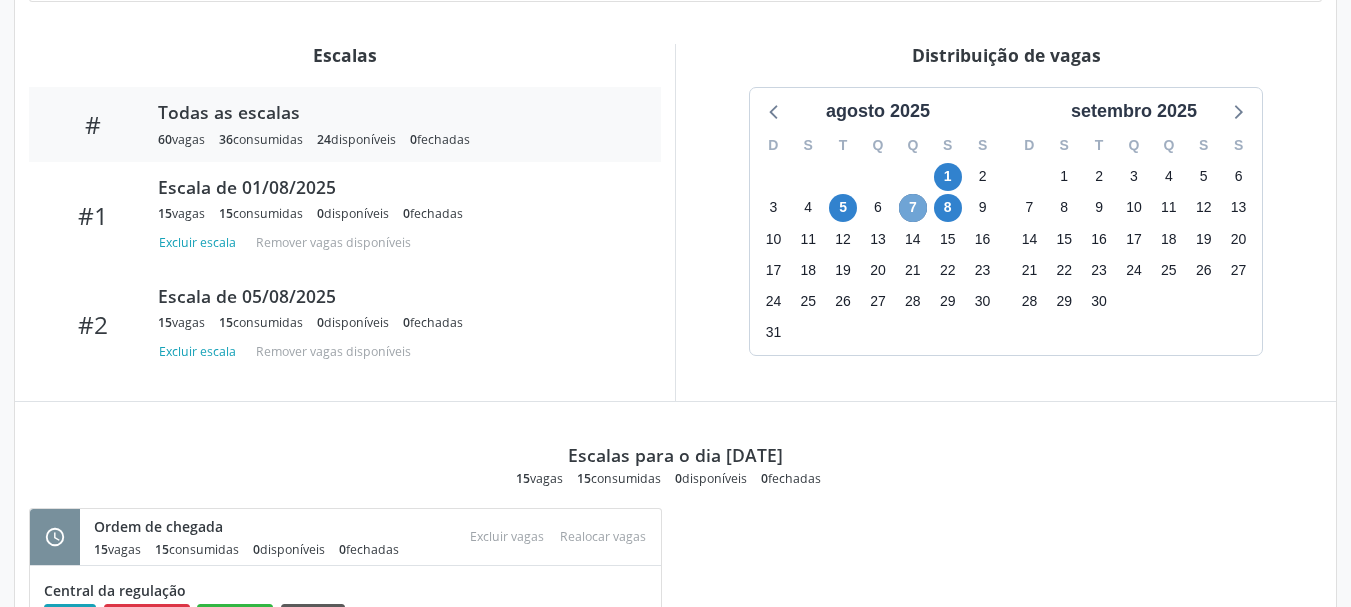 click on "7" at bounding box center (913, 208) 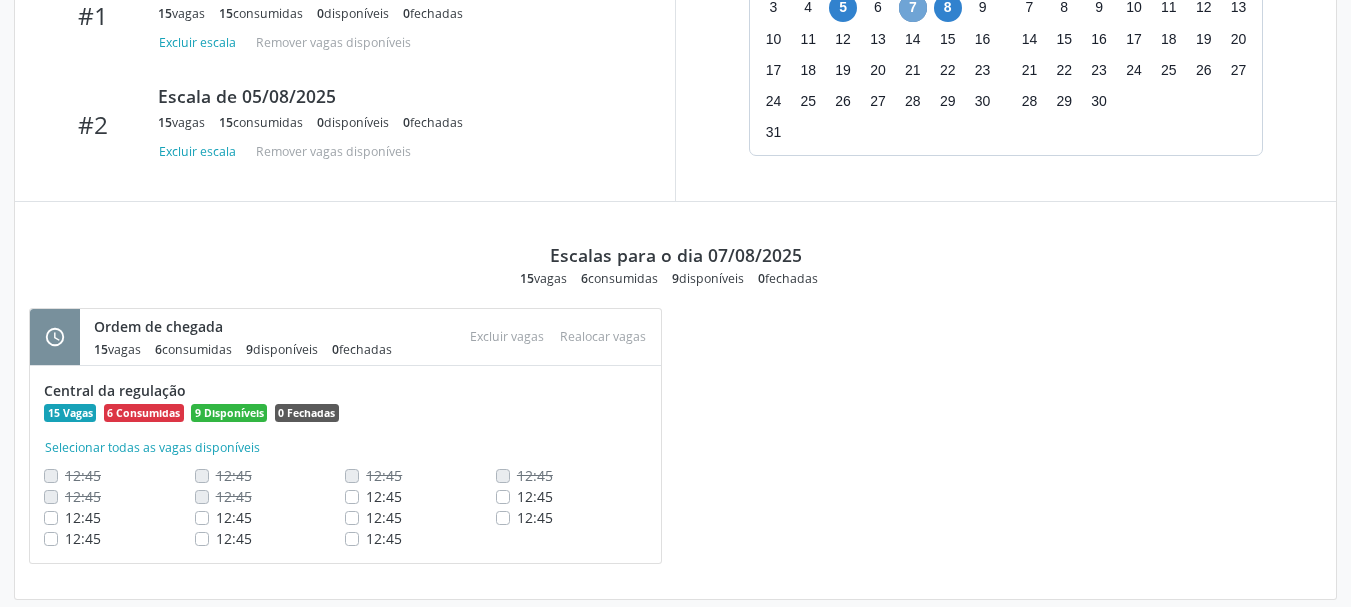 scroll, scrollTop: 775, scrollLeft: 0, axis: vertical 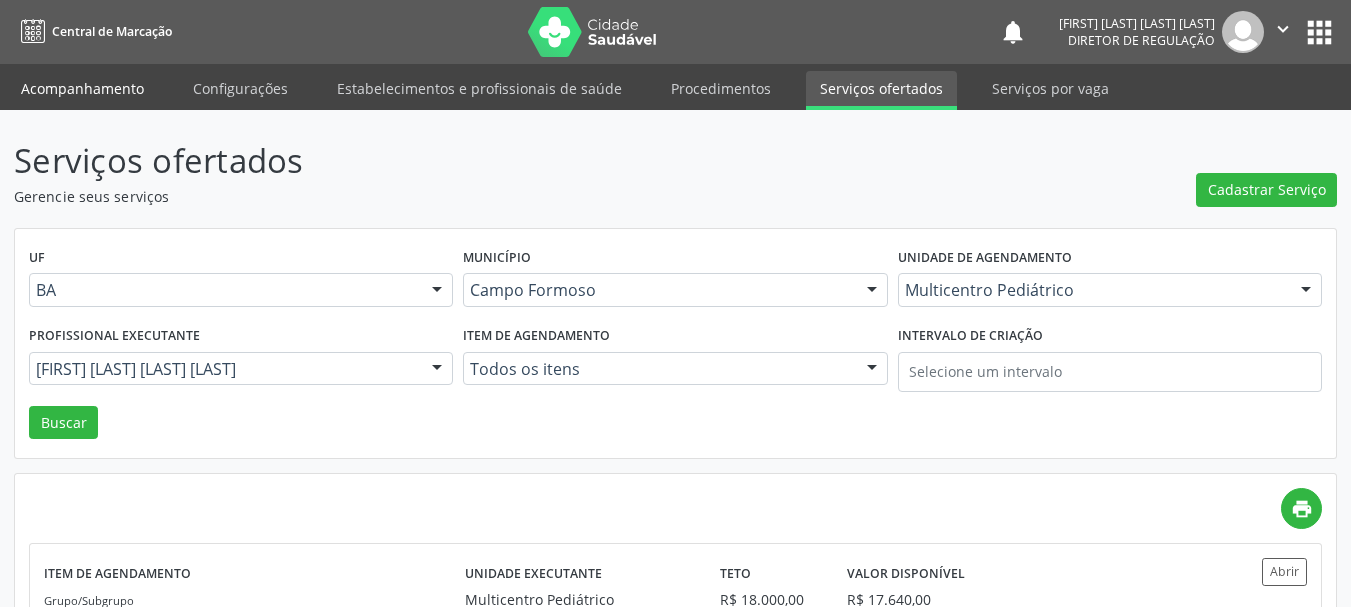 click on "Acompanhamento" at bounding box center [82, 88] 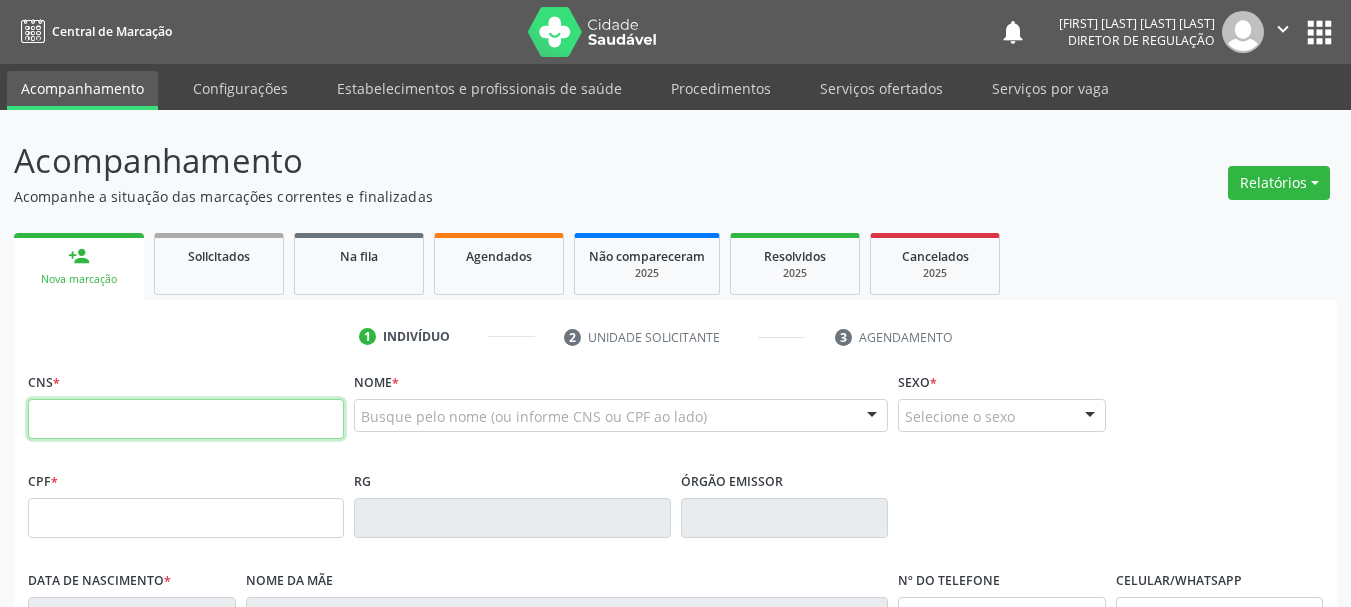 click at bounding box center (186, 419) 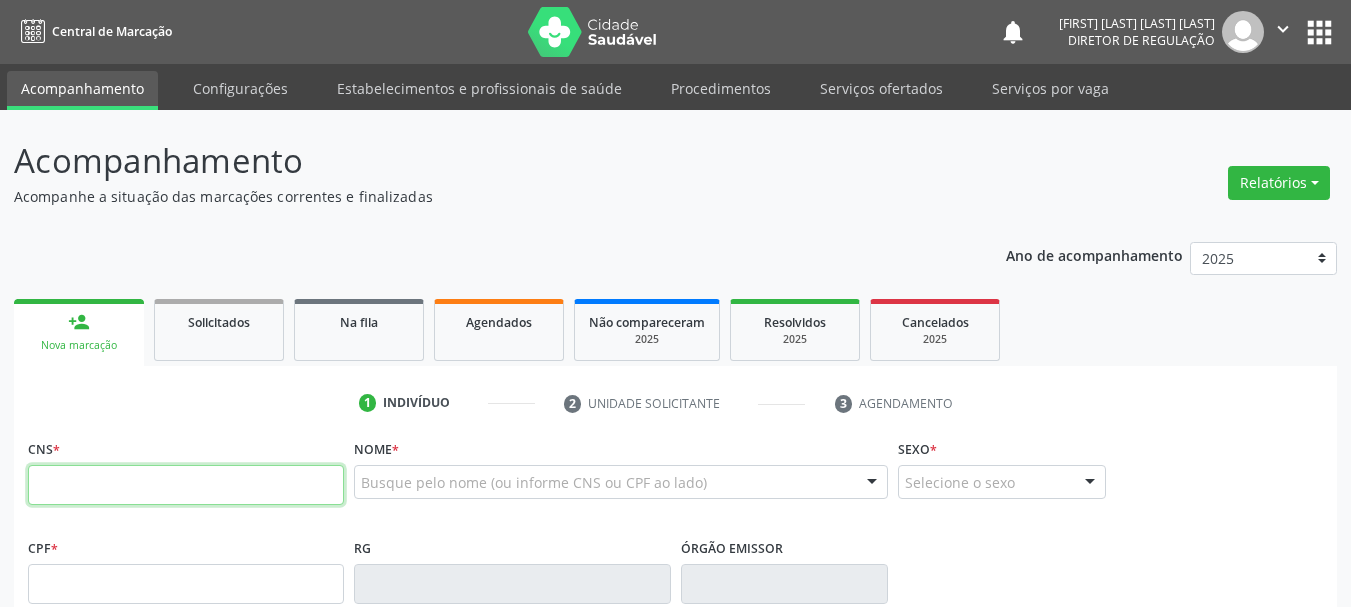 click at bounding box center (186, 485) 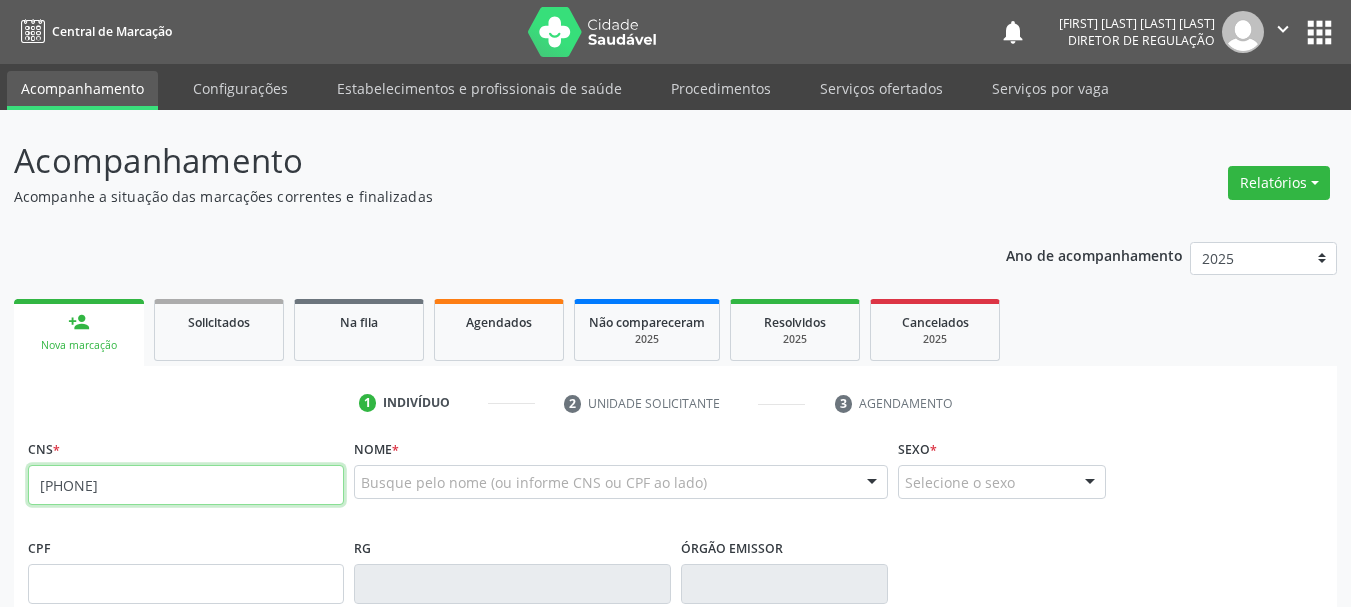 type on "[PHONE]" 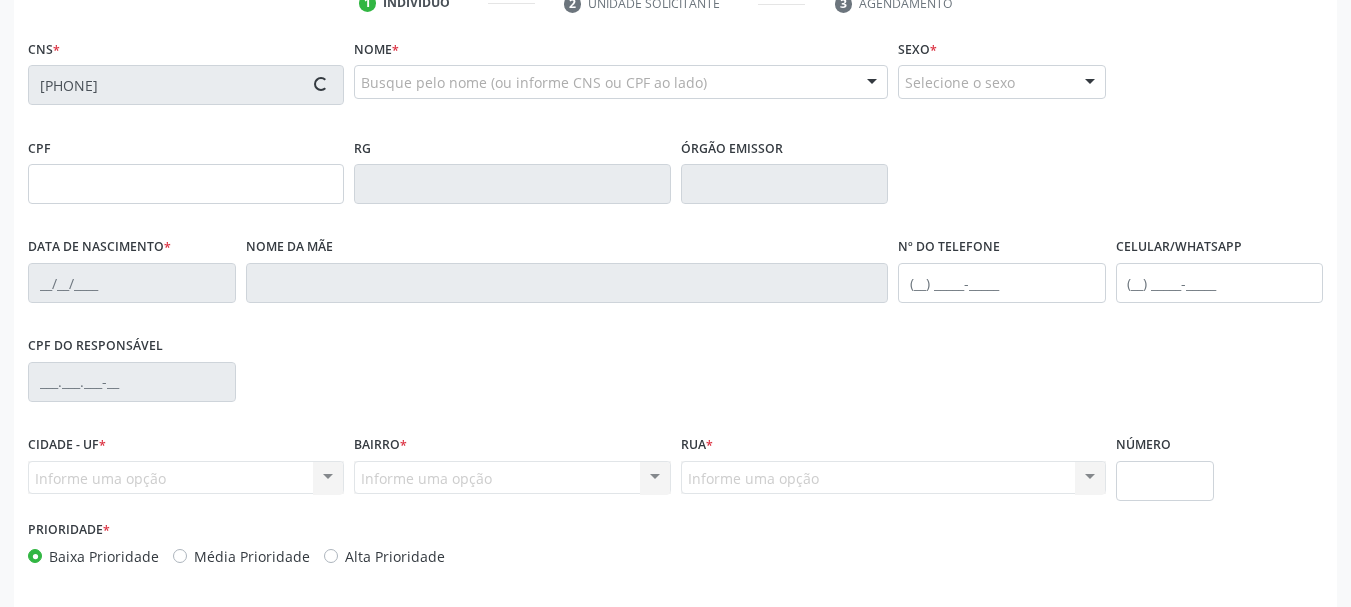 type on "[SSN]" 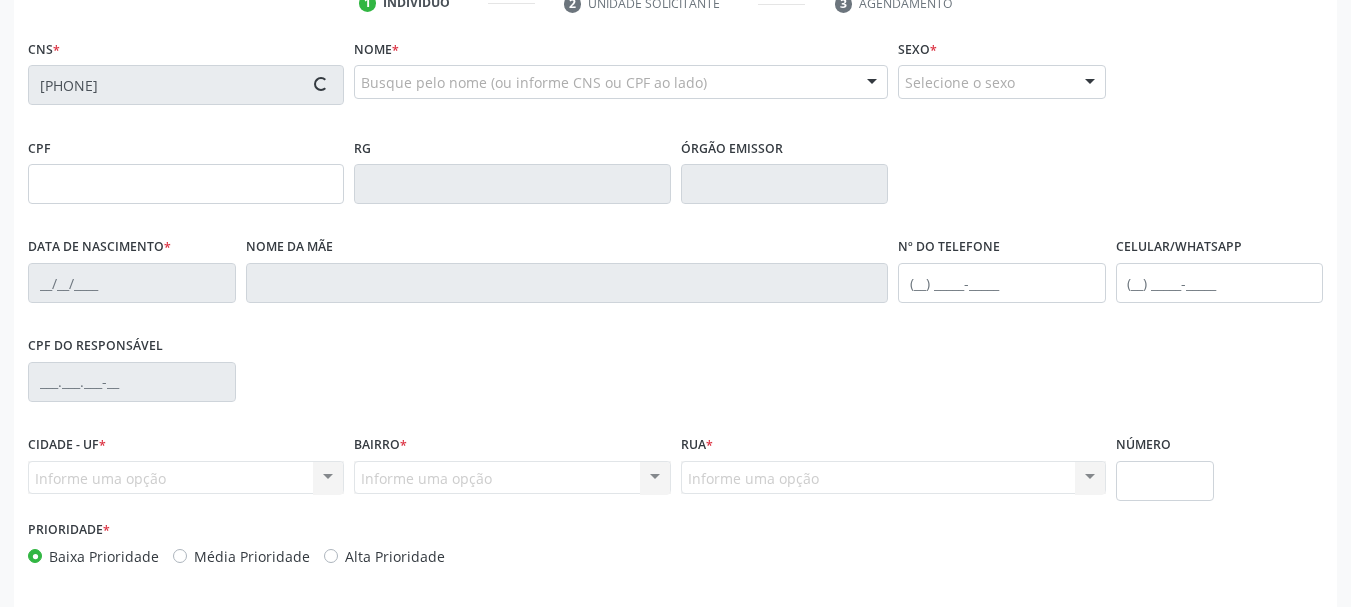 type on "[DATE]" 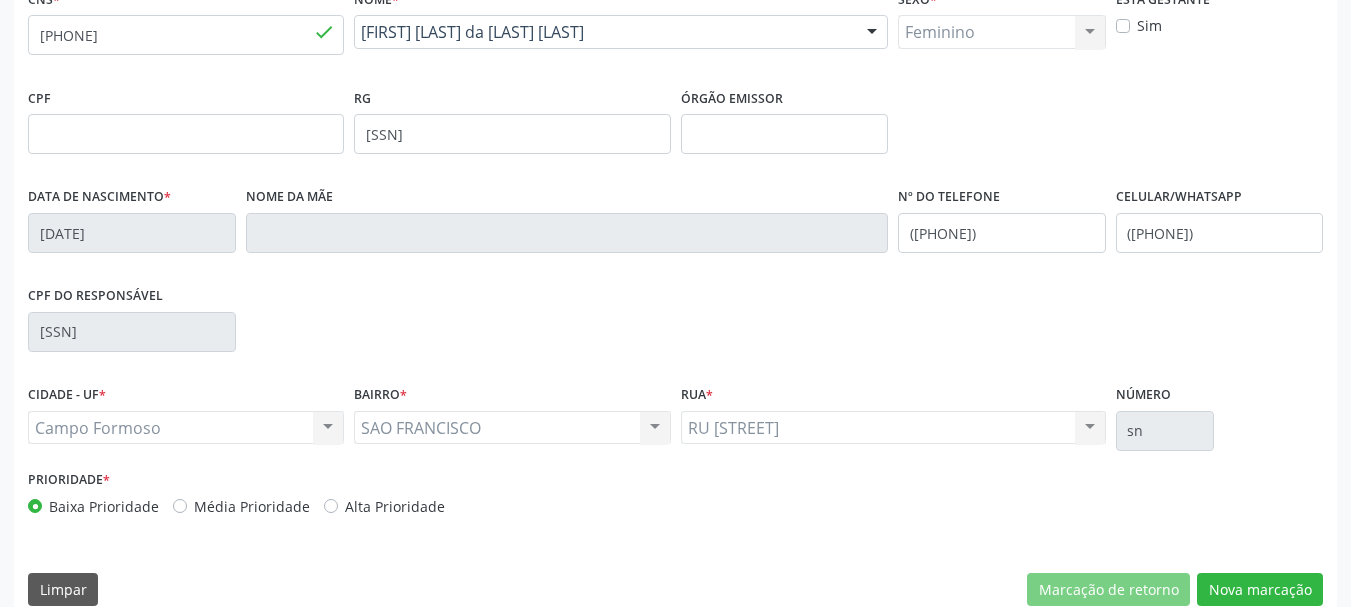 scroll, scrollTop: 477, scrollLeft: 0, axis: vertical 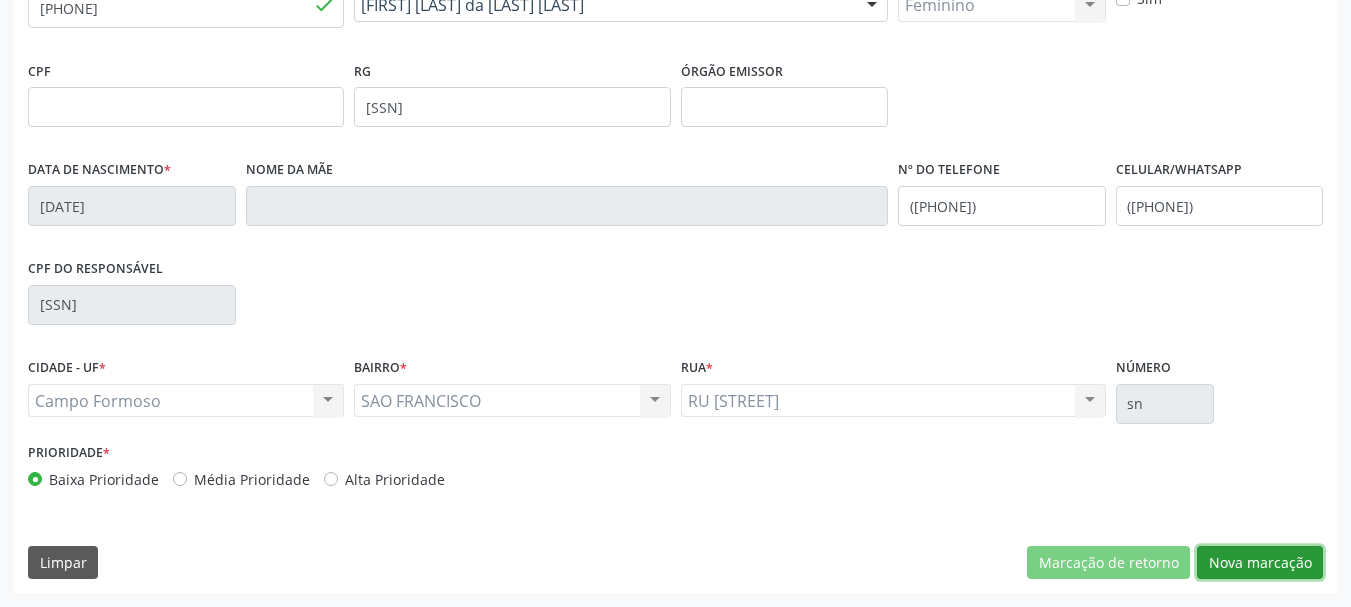 click on "Nova marcação" at bounding box center (1260, 563) 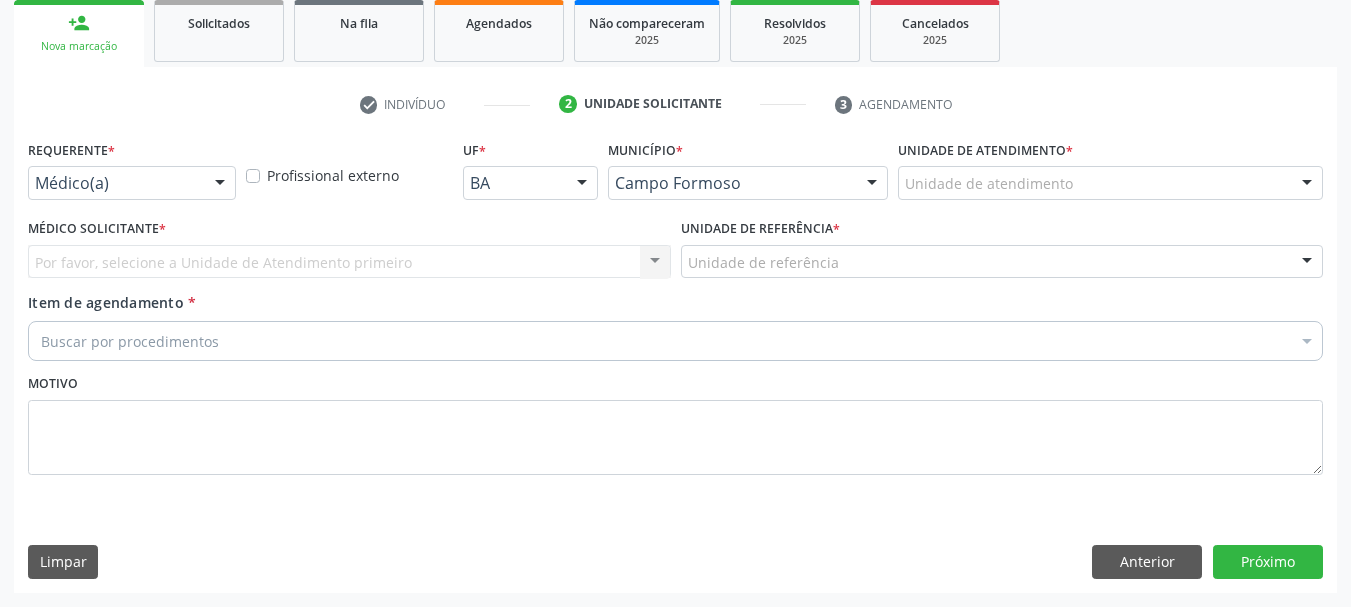scroll, scrollTop: 299, scrollLeft: 0, axis: vertical 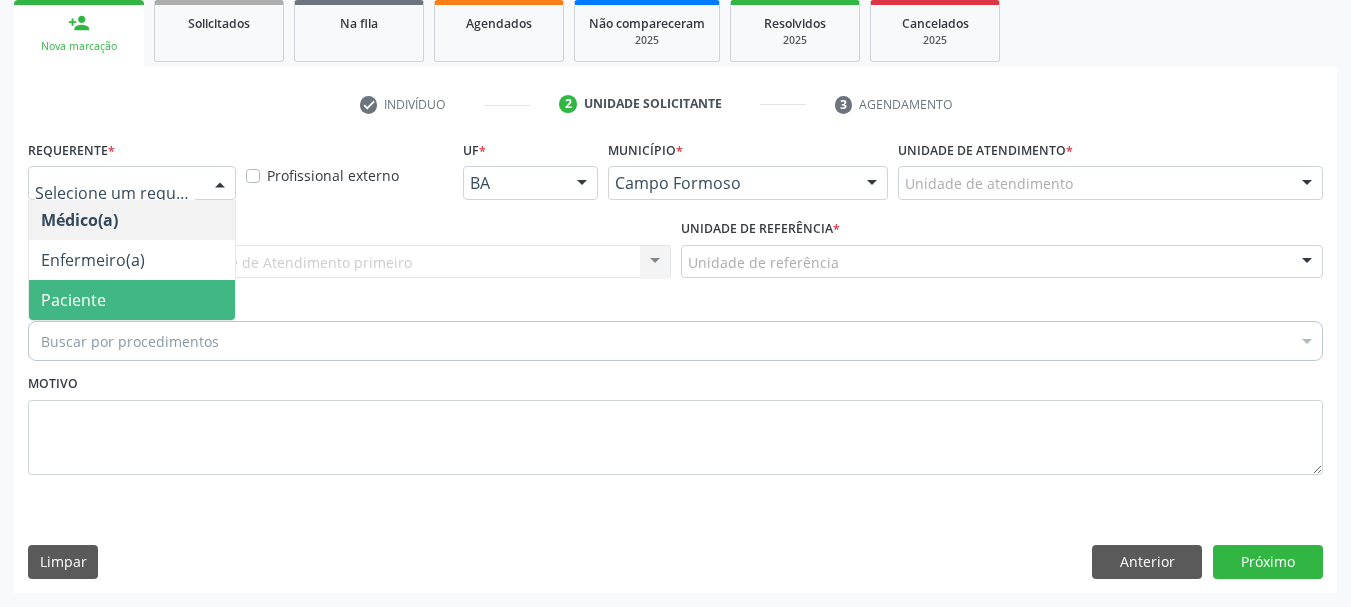 click on "Paciente" at bounding box center [132, 300] 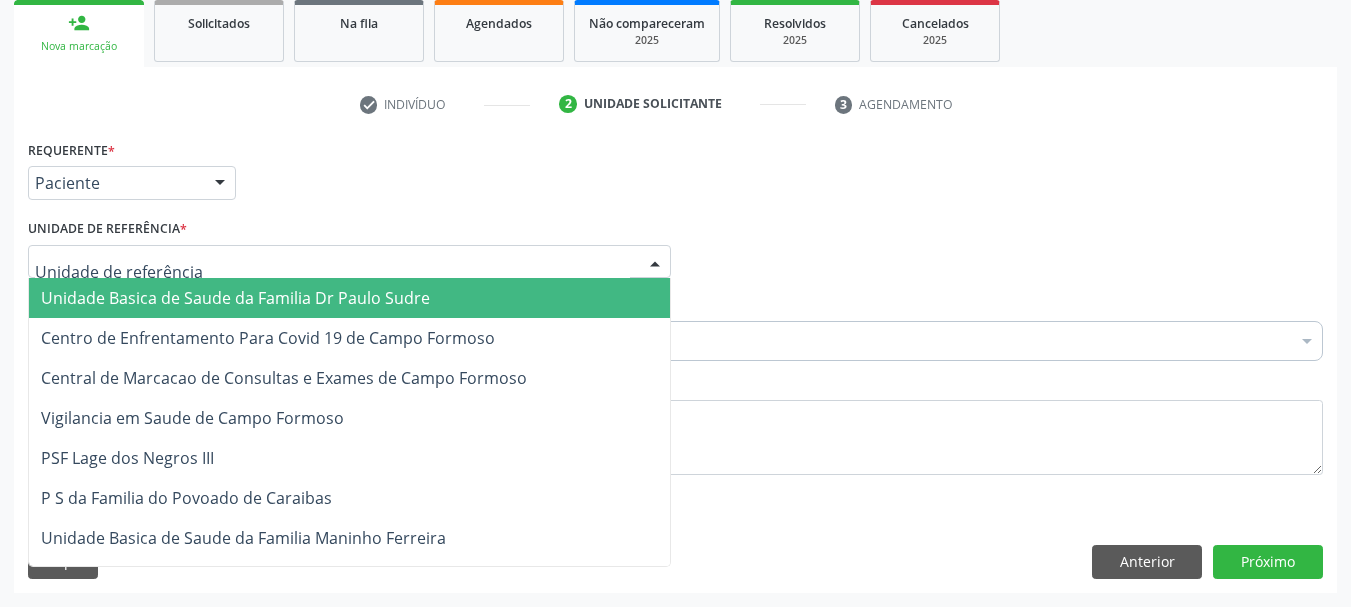 click at bounding box center (349, 262) 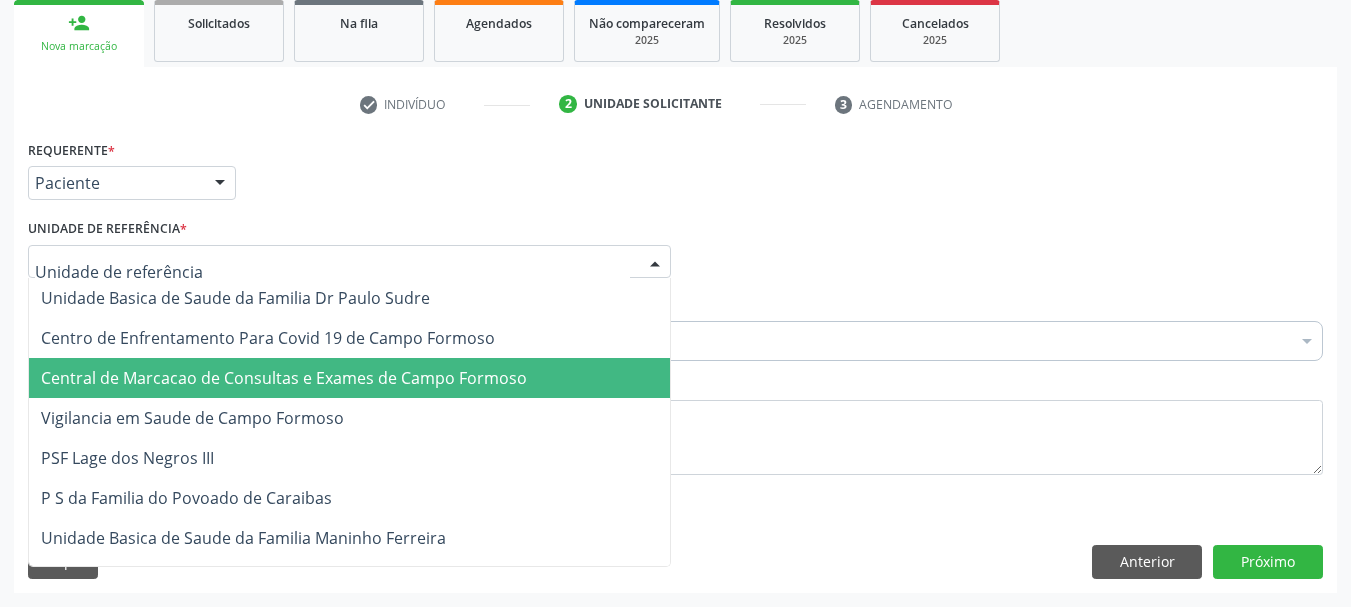 drag, startPoint x: 354, startPoint y: 370, endPoint x: 385, endPoint y: 349, distance: 37.44329 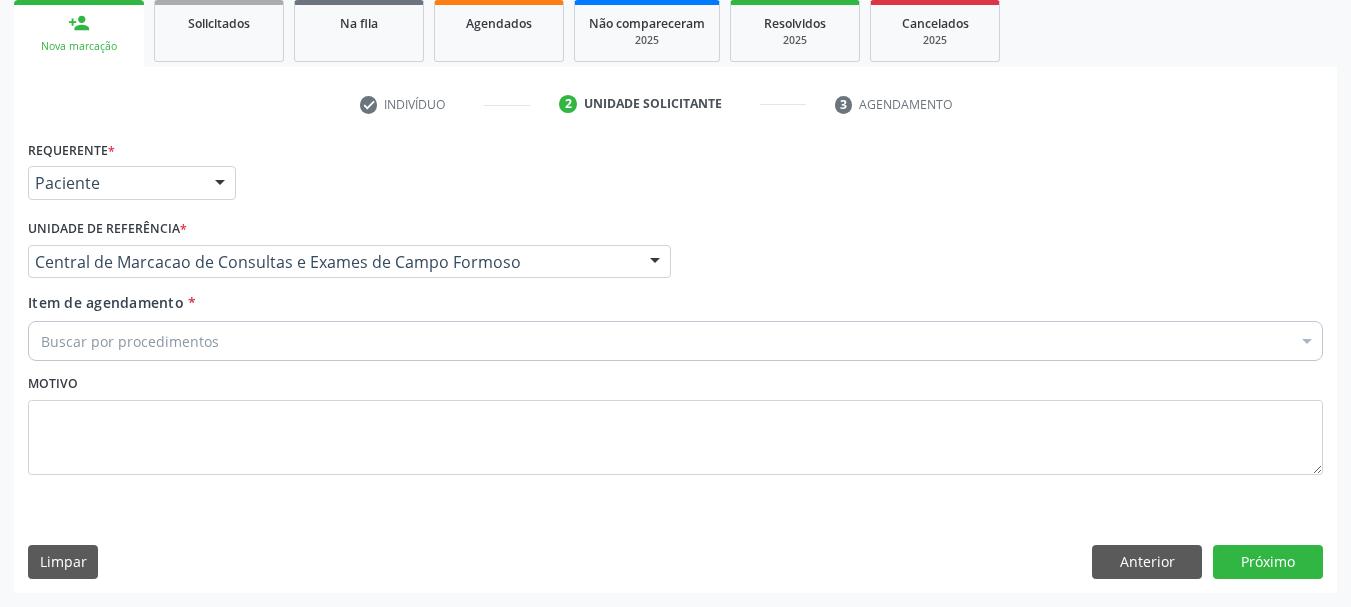 click on "Buscar por procedimentos" at bounding box center (675, 341) 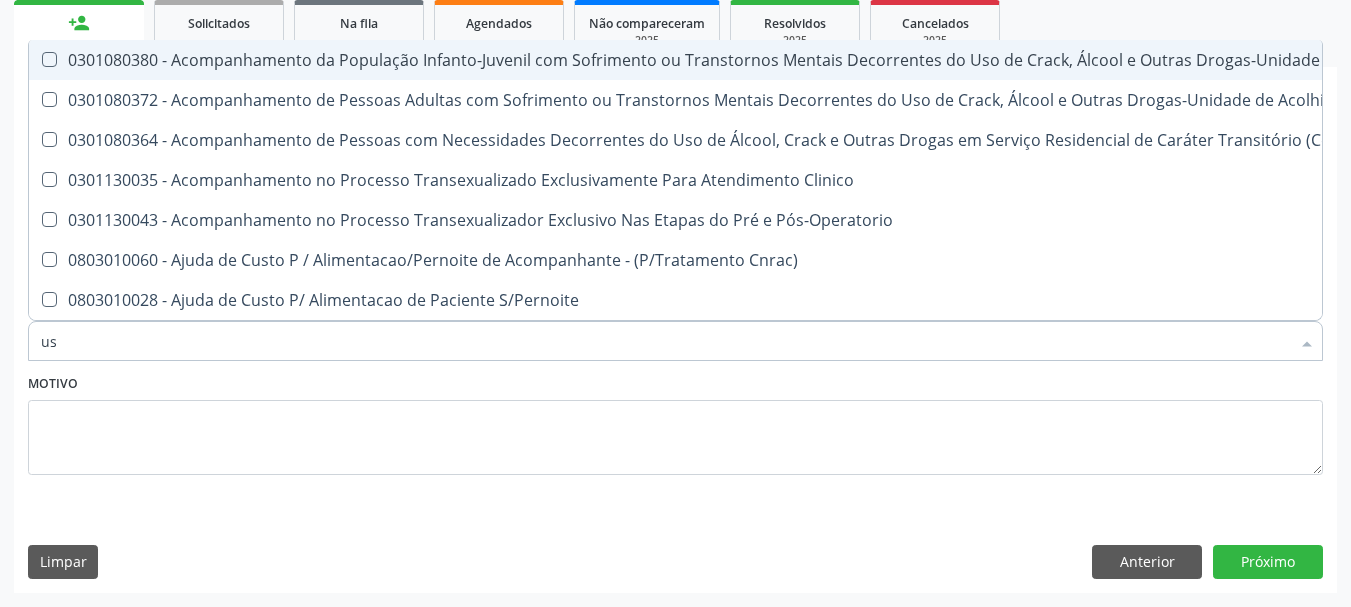 type on "usg" 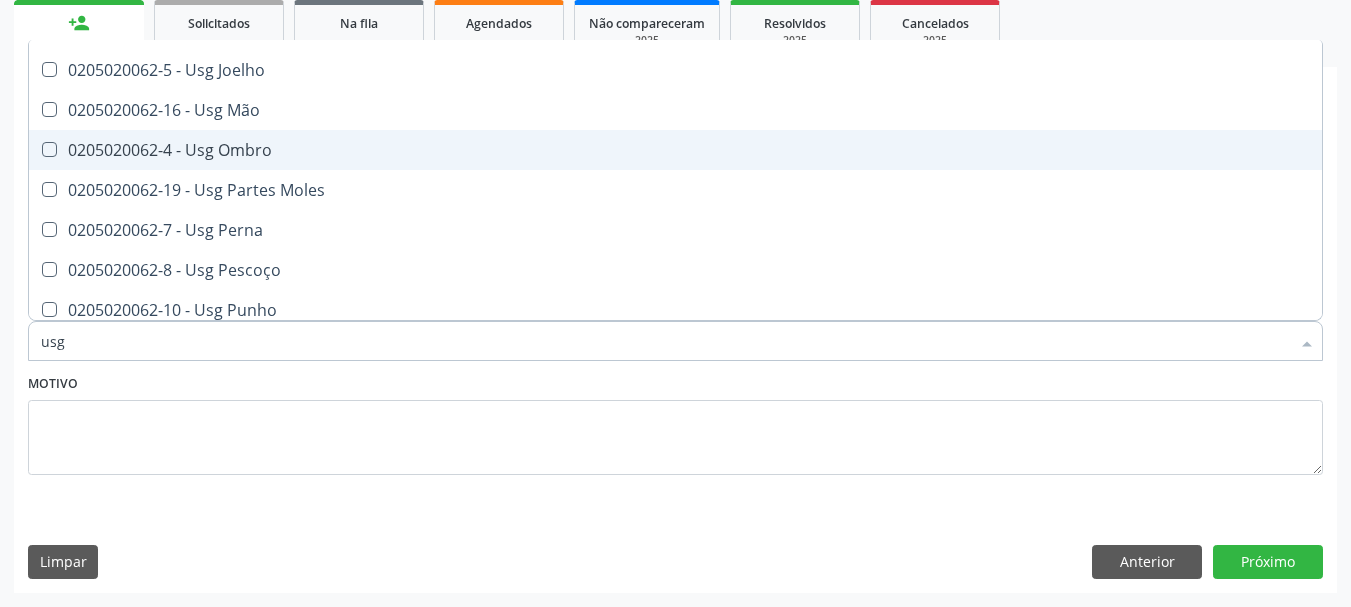 scroll, scrollTop: 300, scrollLeft: 0, axis: vertical 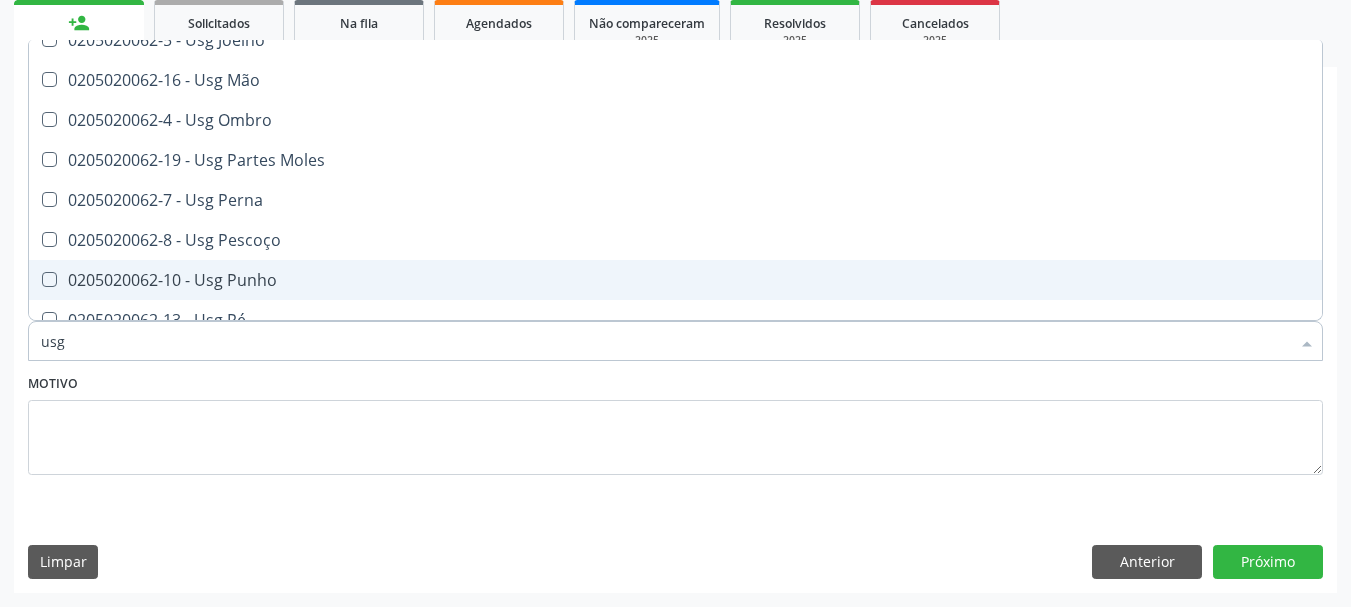 click on "0205020062-10 - Usg Punho" at bounding box center (675, 280) 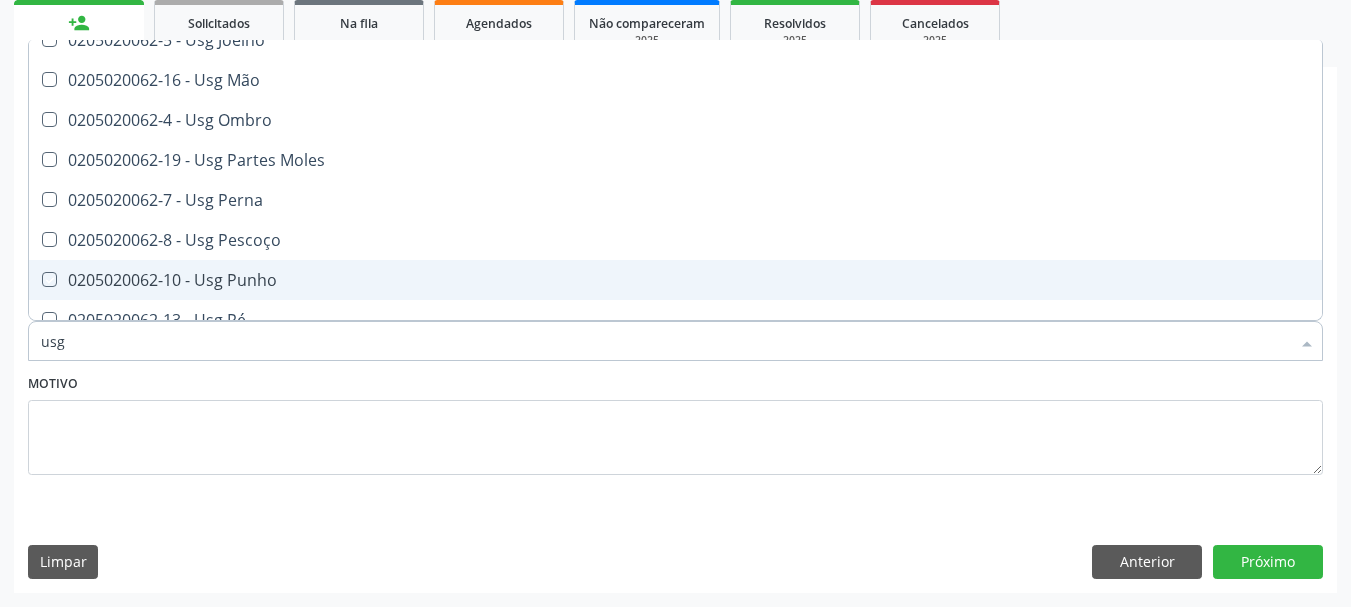 checkbox on "true" 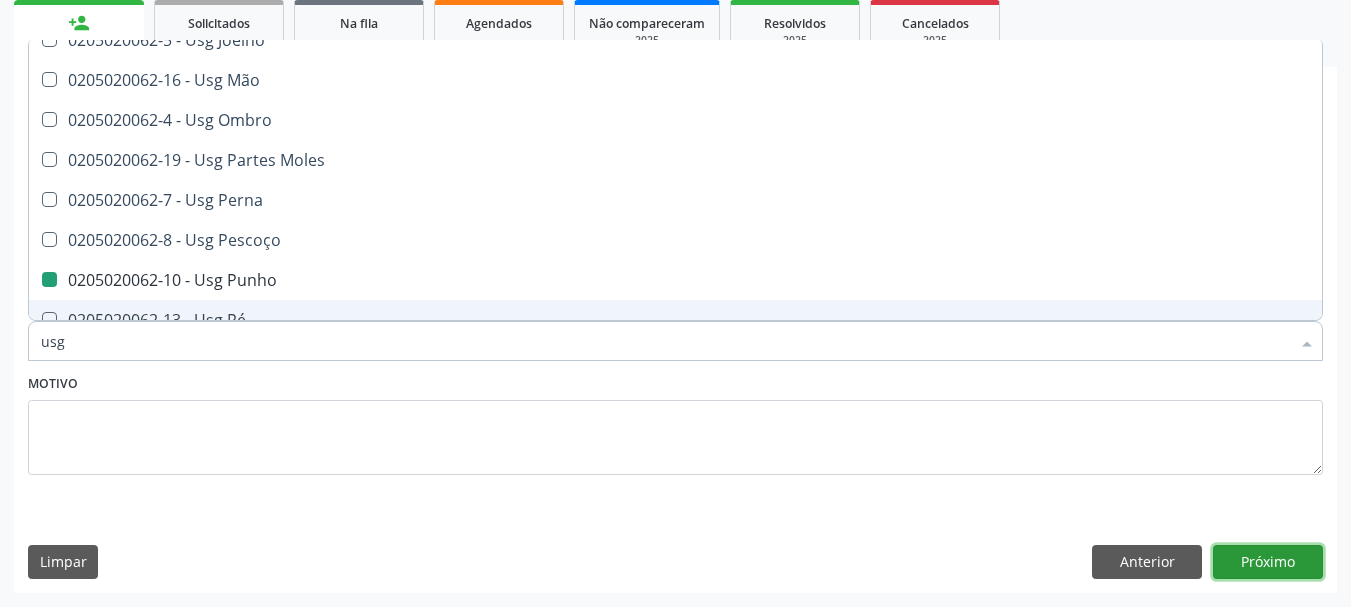 click on "Próximo" at bounding box center (1268, 562) 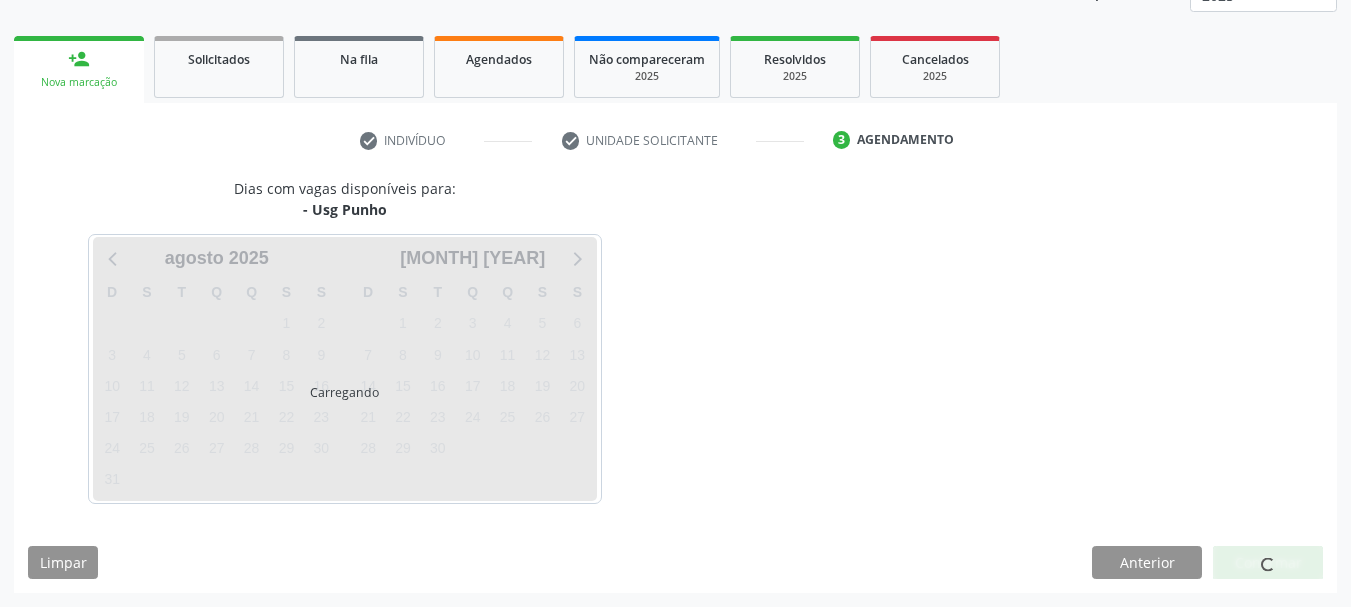 scroll, scrollTop: 263, scrollLeft: 0, axis: vertical 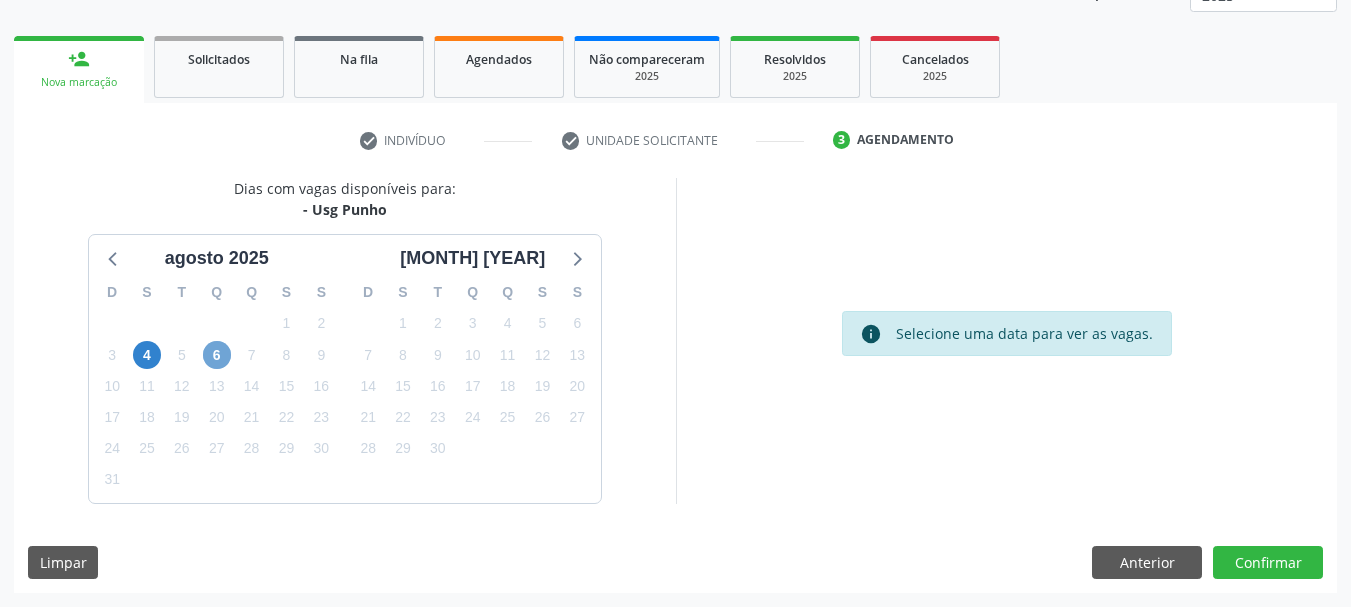 click on "6" at bounding box center (217, 355) 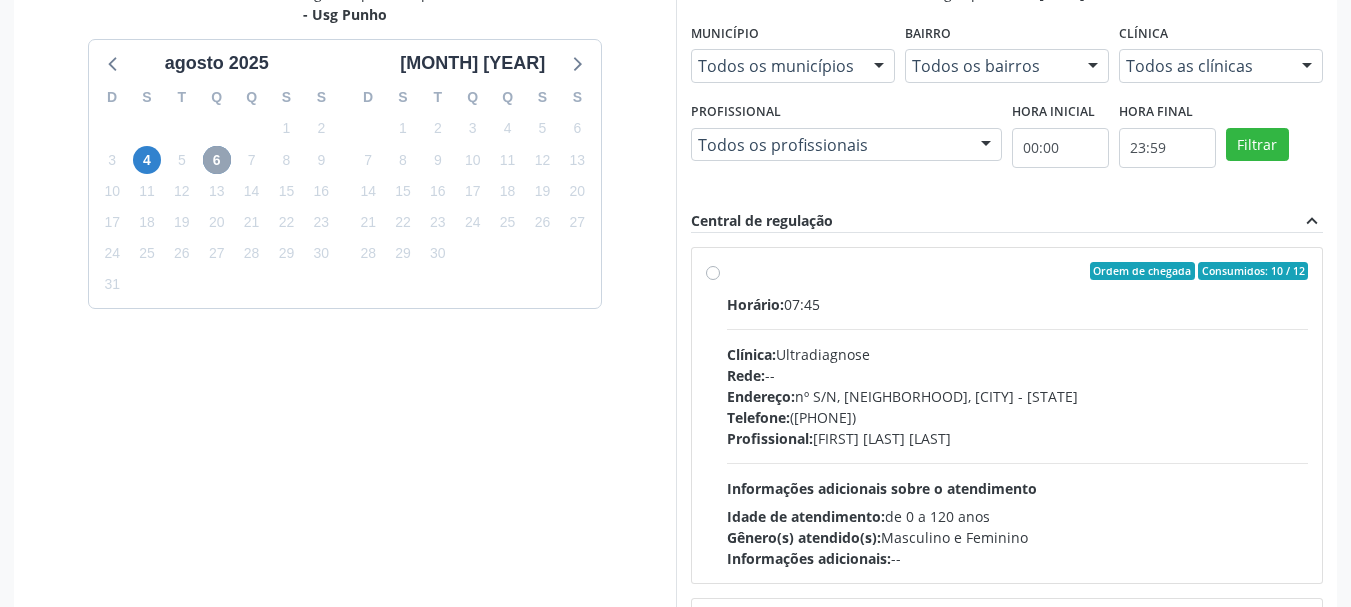 scroll, scrollTop: 463, scrollLeft: 0, axis: vertical 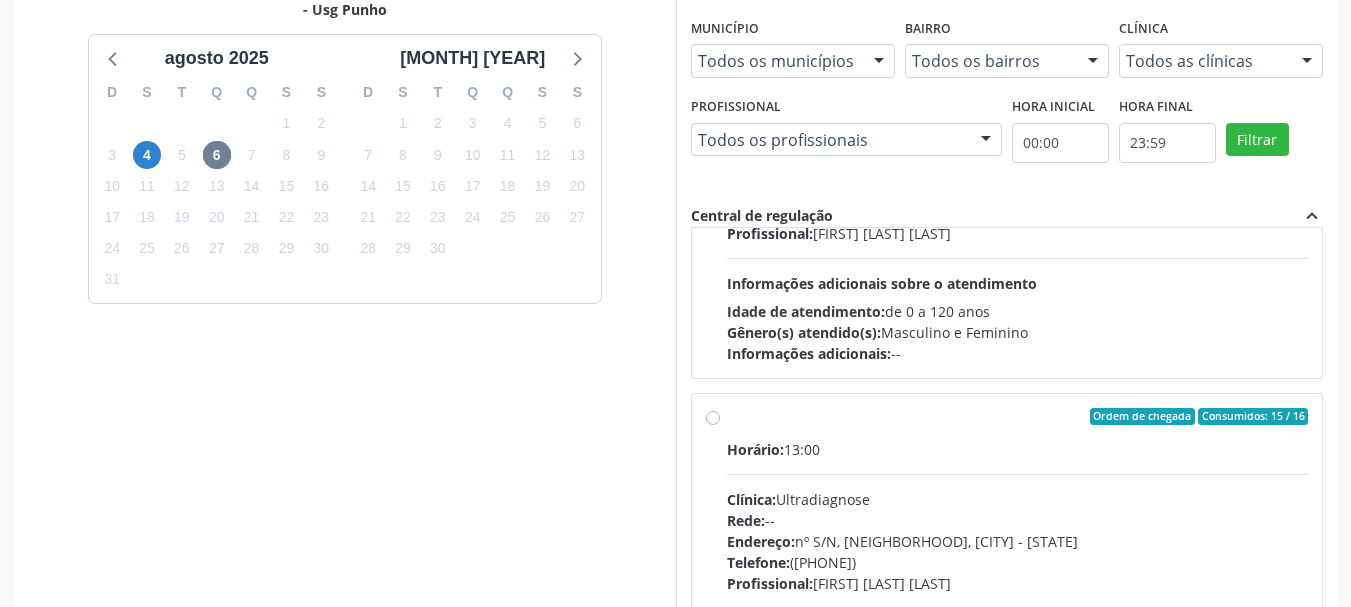 click on "Endereço:   nº S/N, [NEIGHBORHOOD], [CITY] - [STATE]
Telefone:   ([PHONE])
Profissional:
[FIRST] [LAST] [LAST]
Informações adicionais sobre o atendimento
Idade de atendimento:
de [AGE] a [AGE] anos
Gênero(s) atendido(s):
Masculino e Feminino
Informações adicionais:
--" at bounding box center [1018, 561] 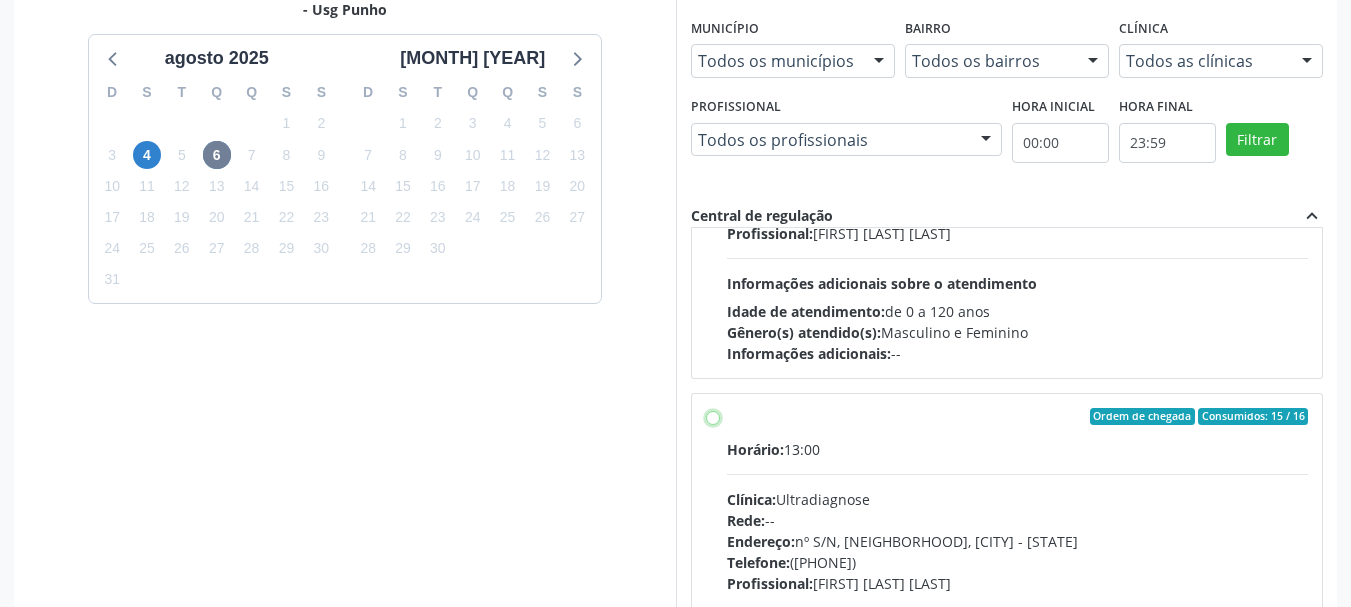 click on "Endereço:   nº S/N, [NEIGHBORHOOD], [CITY] - [STATE]
Telefone:   ([PHONE])
Profissional:
[FIRST] [LAST] [LAST]
Informações adicionais sobre o atendimento
Idade de atendimento:
de [AGE] a [AGE] anos
Gênero(s) atendido(s):
Masculino e Feminino
Informações adicionais:
--" at bounding box center [713, 417] 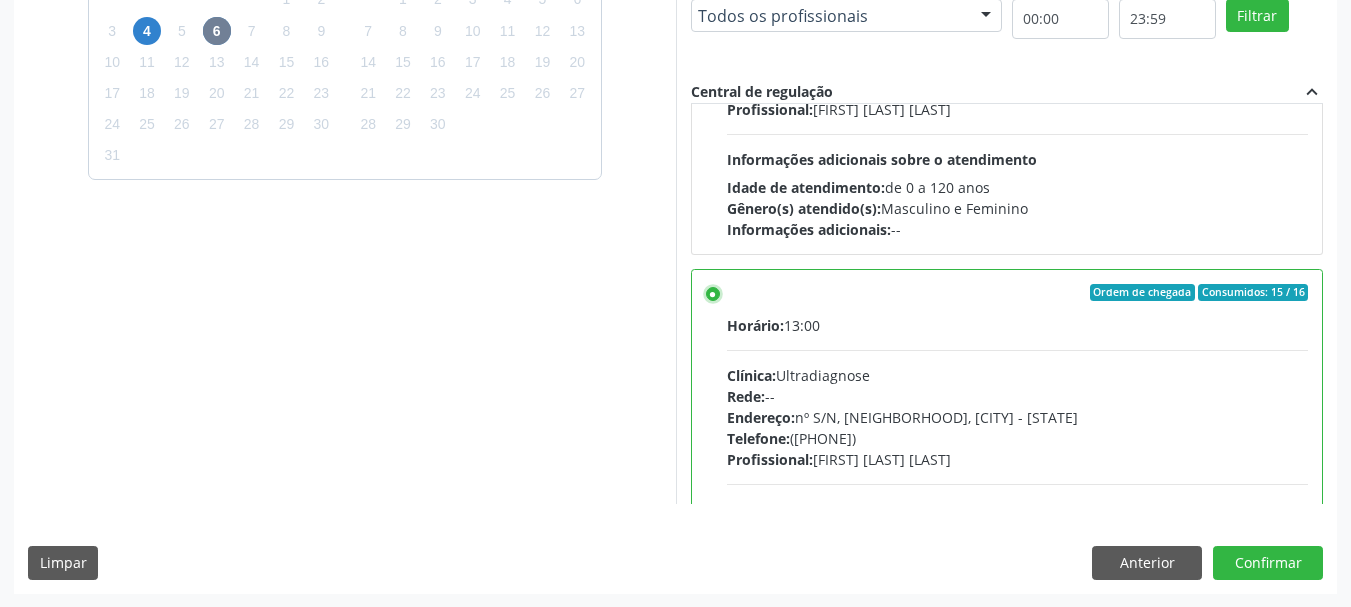scroll, scrollTop: 588, scrollLeft: 0, axis: vertical 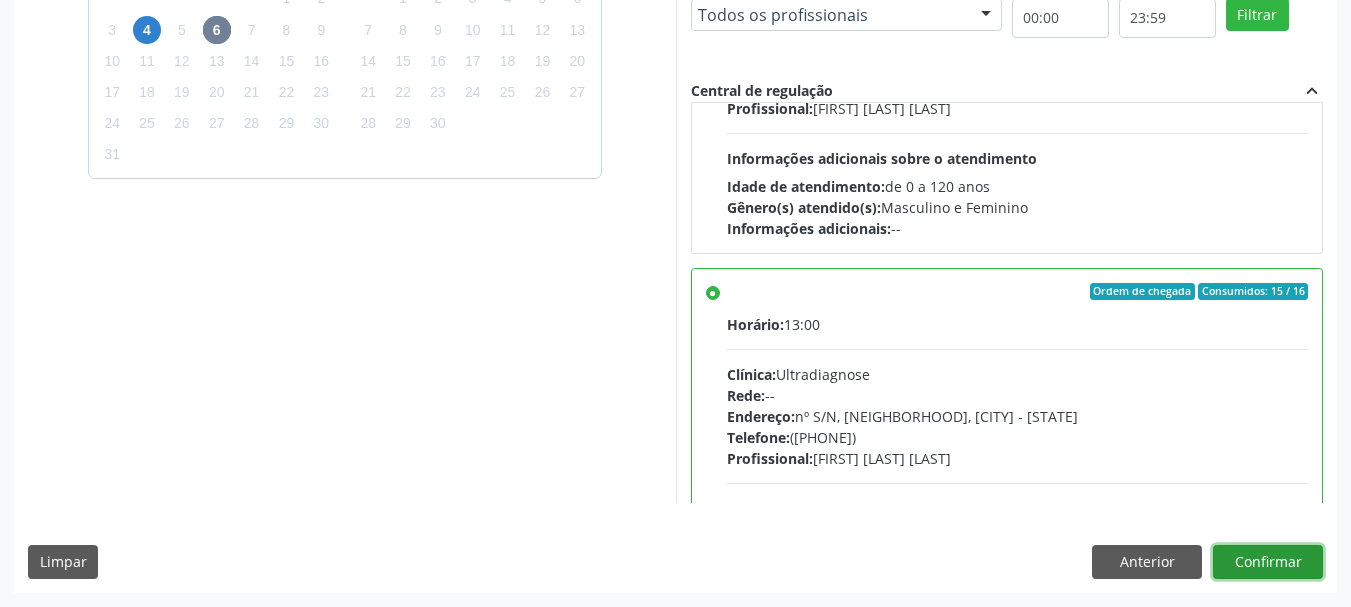 click on "Confirmar" at bounding box center (1268, 562) 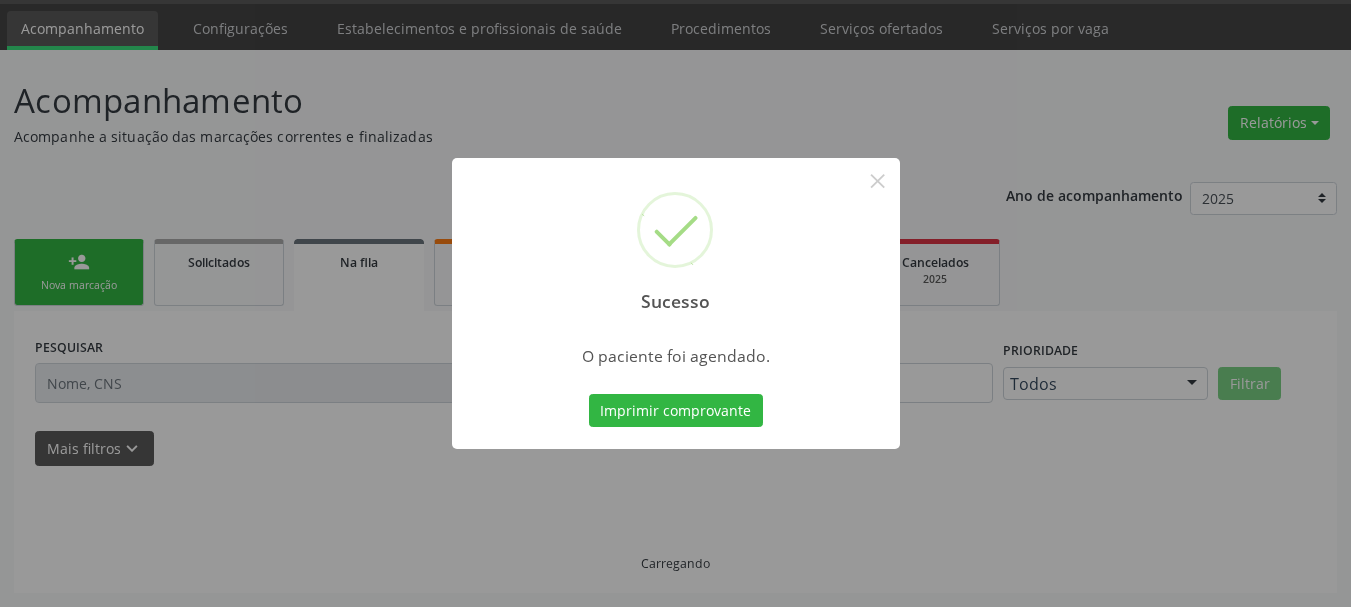 scroll, scrollTop: 60, scrollLeft: 0, axis: vertical 